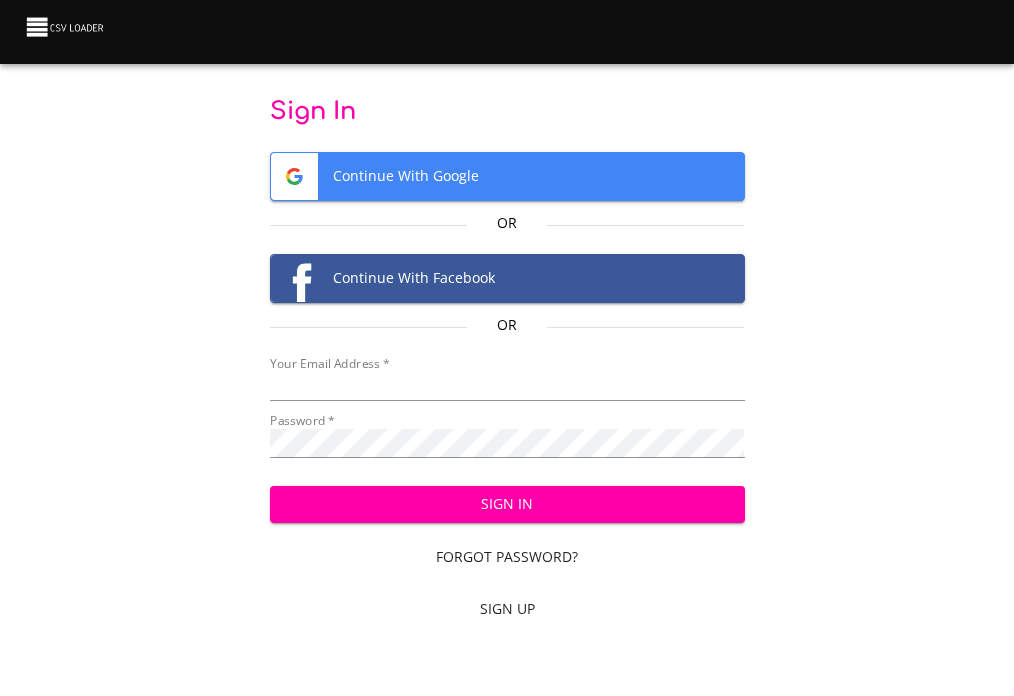scroll, scrollTop: 0, scrollLeft: 0, axis: both 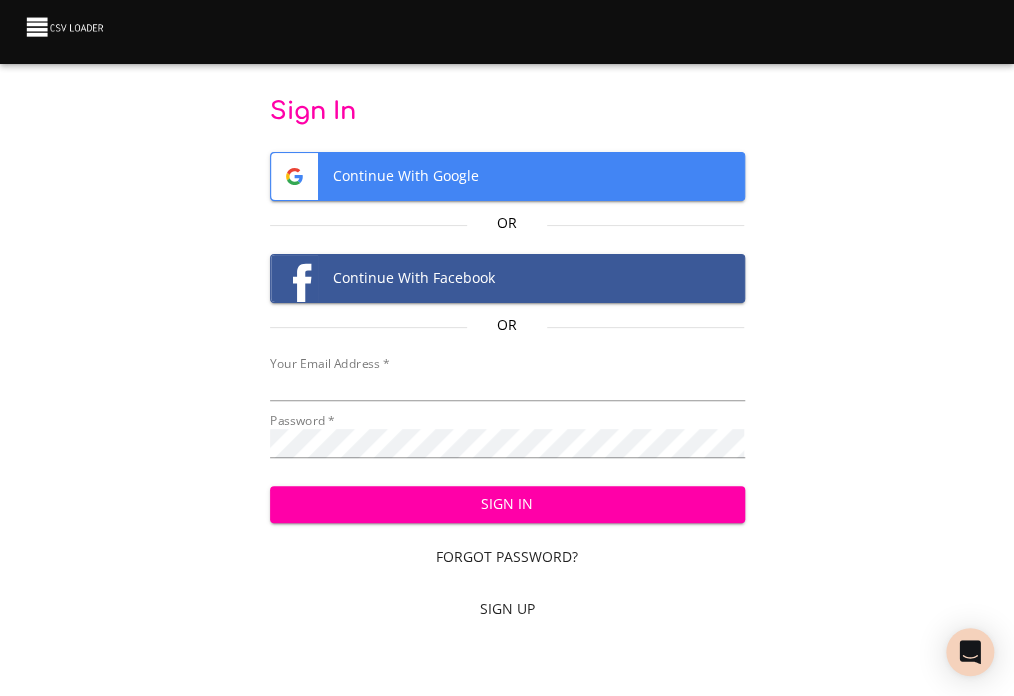 type on "[EMAIL_ADDRESS][DOMAIN_NAME]" 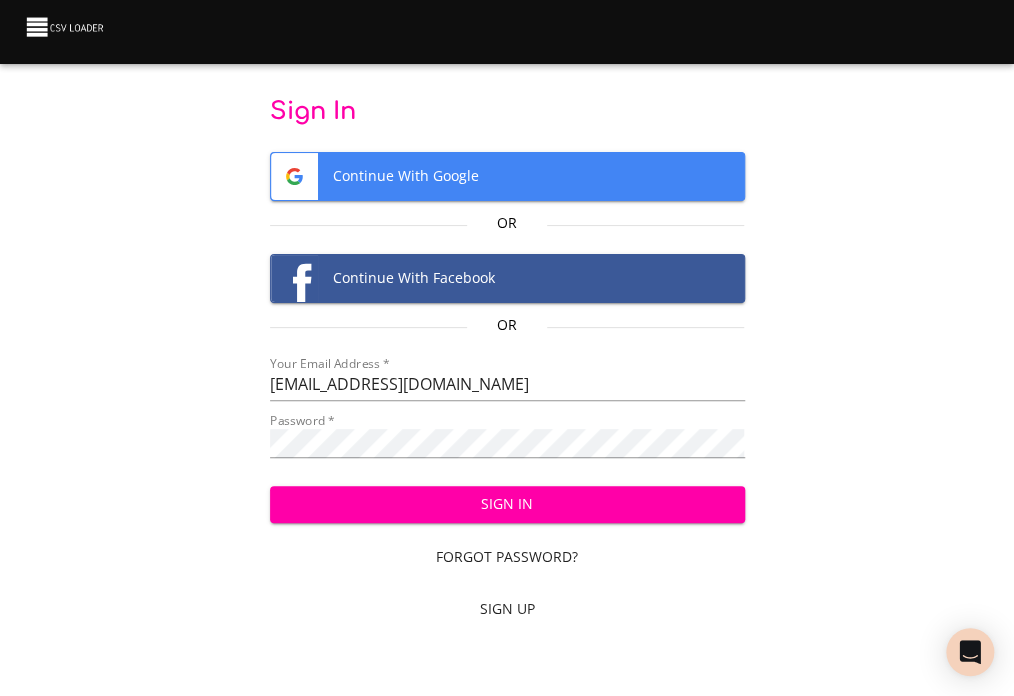 click on "Sign In Forgot Password? Sign Up" 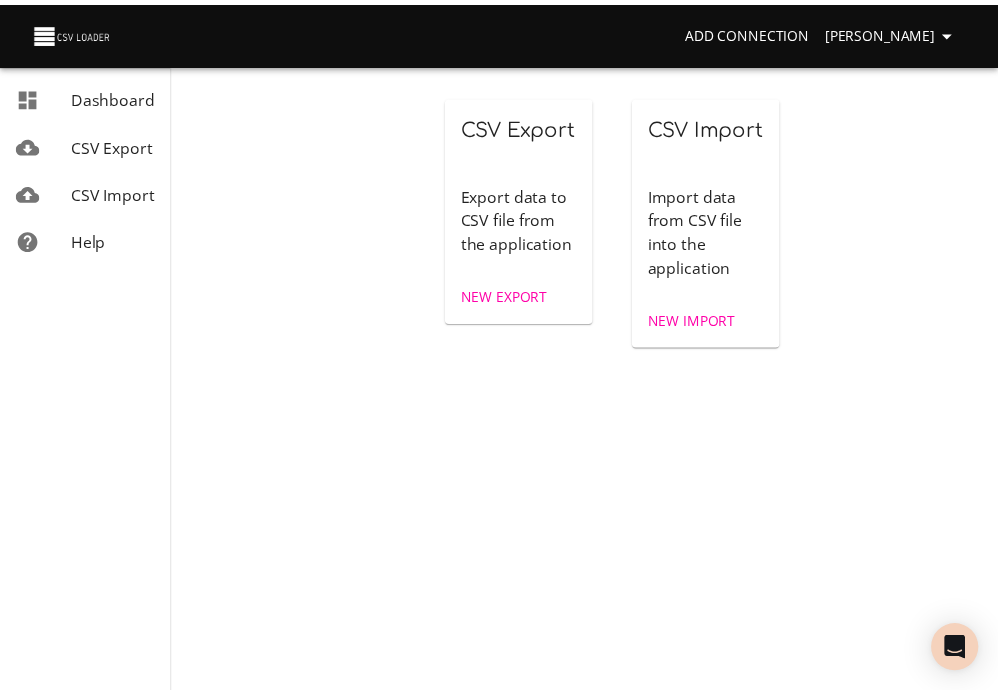 scroll, scrollTop: 0, scrollLeft: 0, axis: both 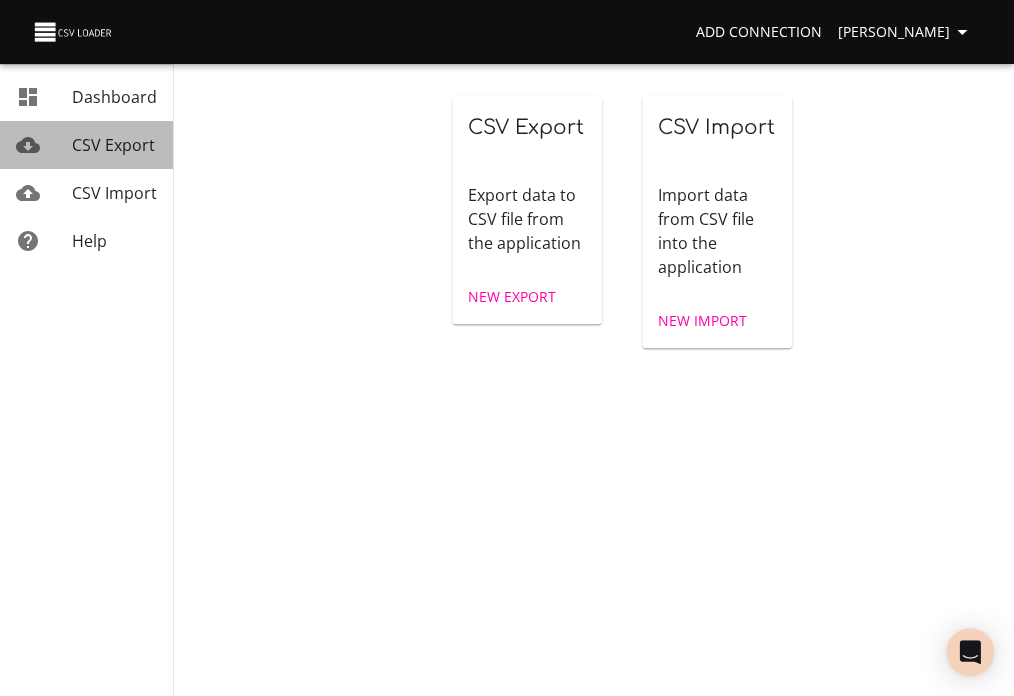 click on "CSV Export" at bounding box center [113, 145] 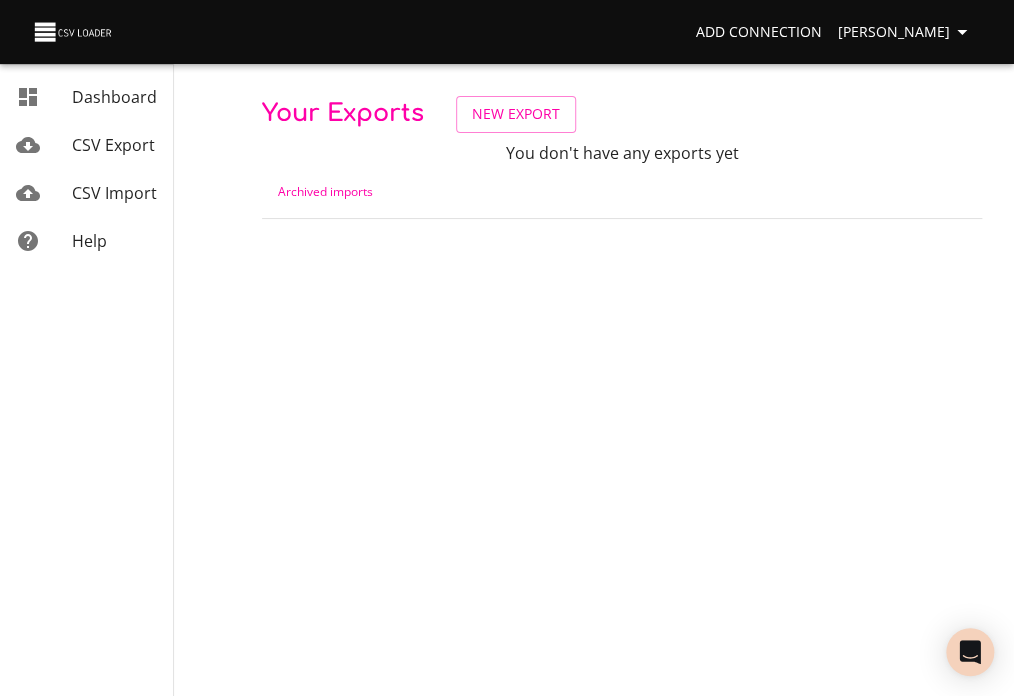 click on "CSV Import" at bounding box center [114, 193] 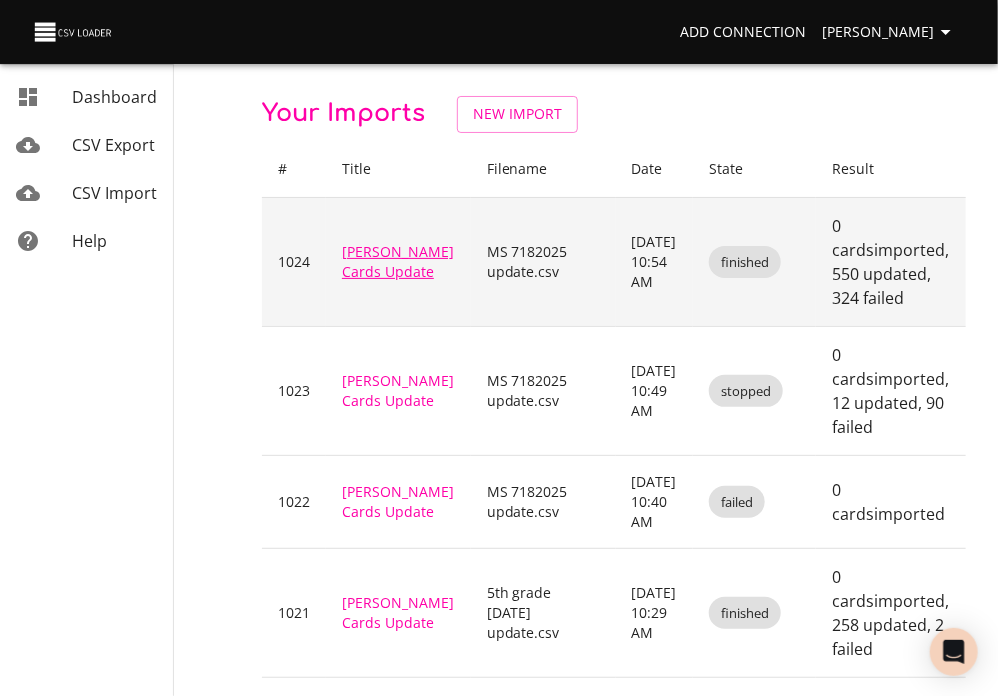 click on "[PERSON_NAME] Cards Update" at bounding box center [398, 261] 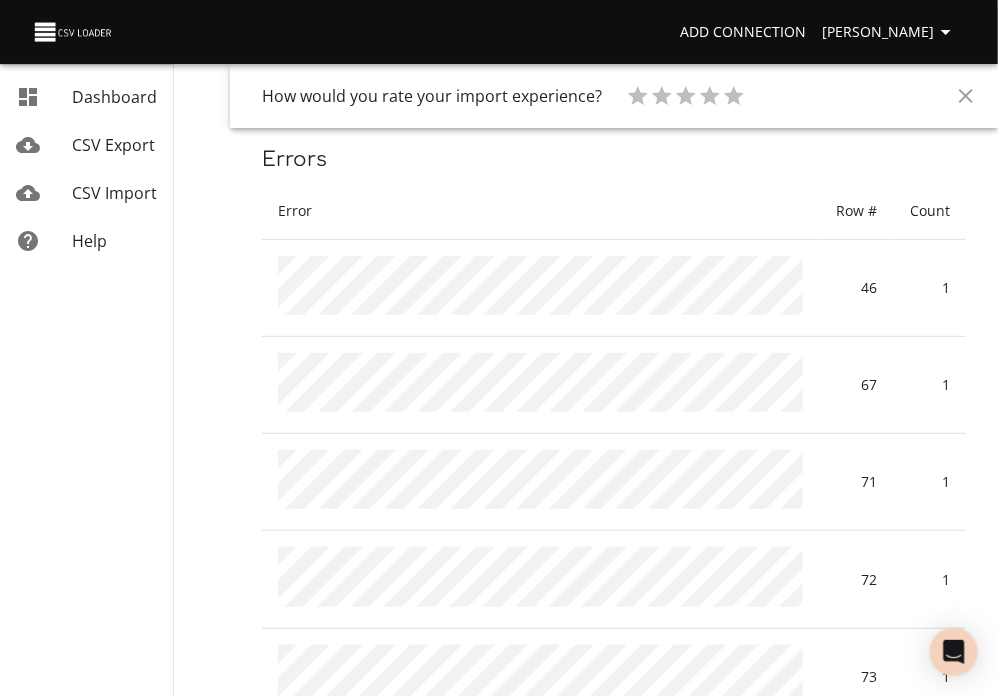 scroll, scrollTop: 0, scrollLeft: 0, axis: both 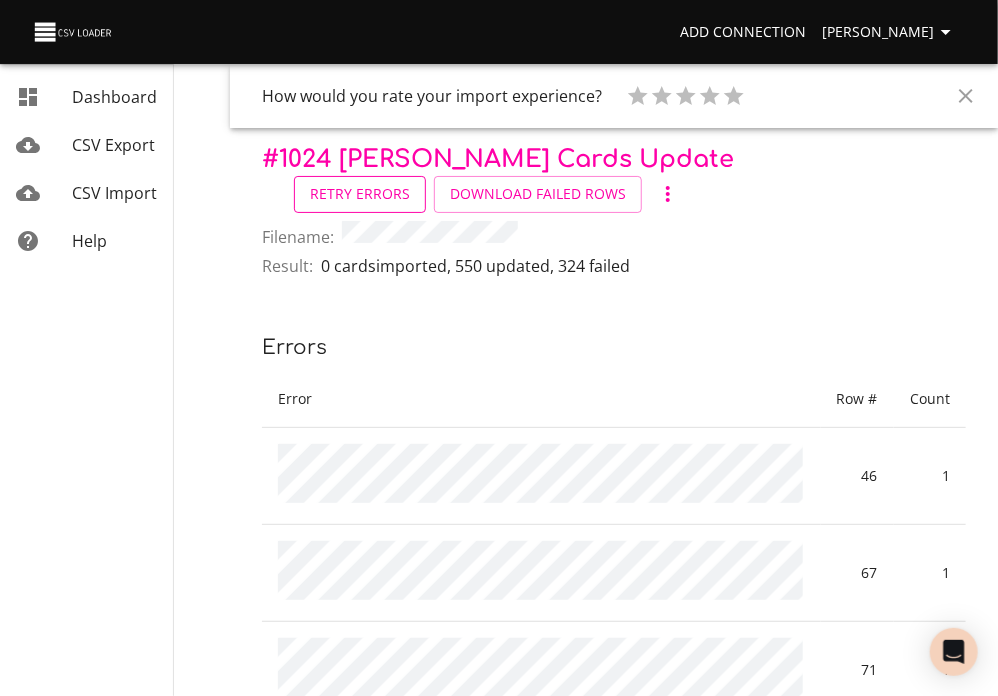 click on "Retry Errors" at bounding box center (360, 194) 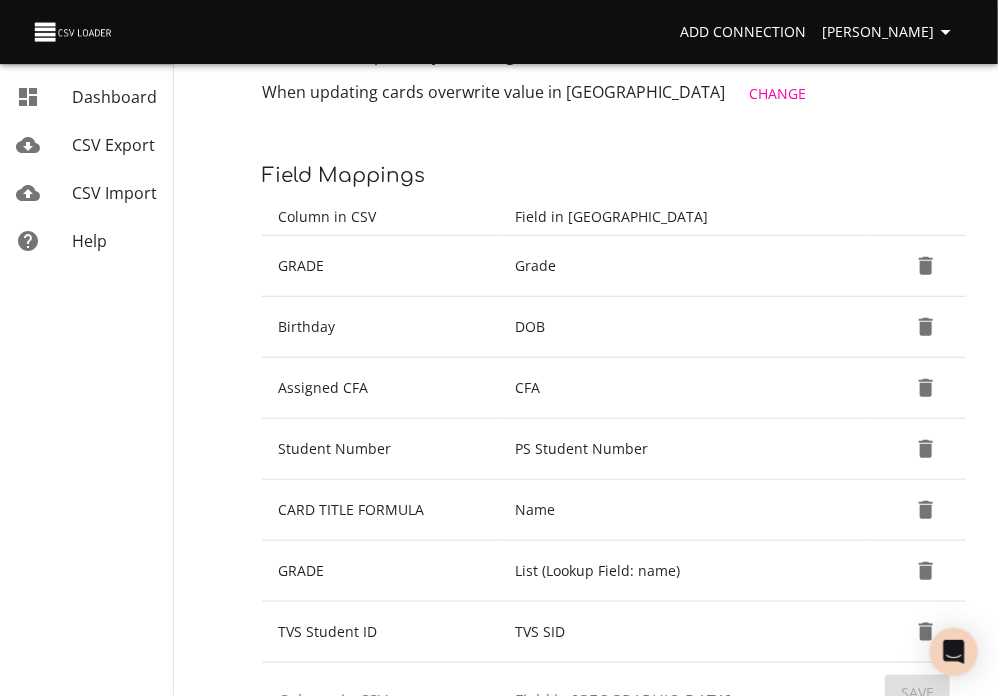 scroll, scrollTop: 458, scrollLeft: 0, axis: vertical 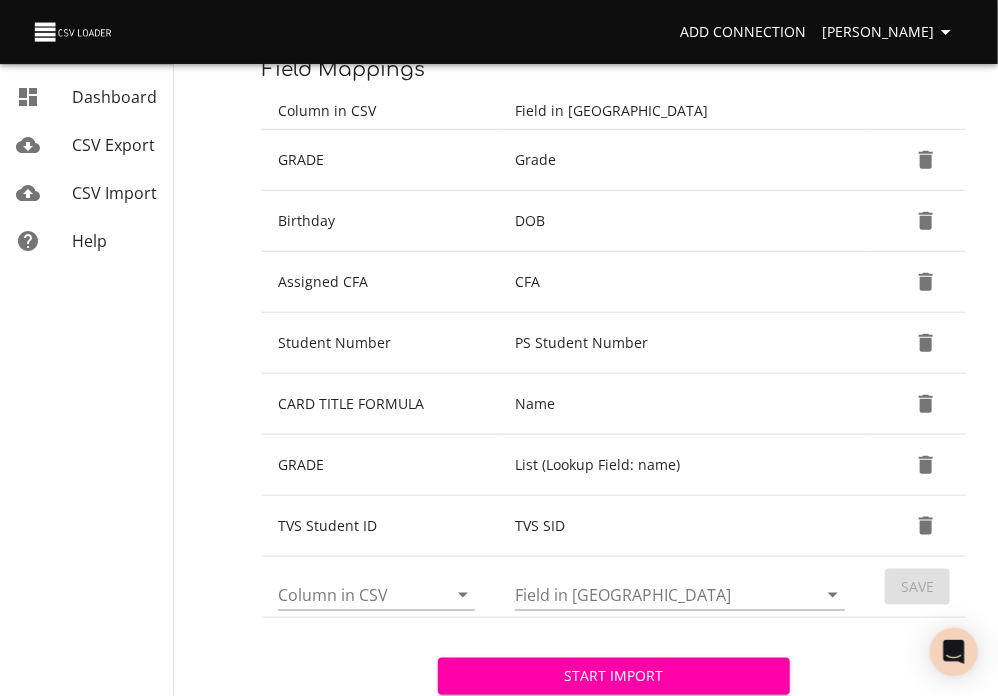 click on "Start Import" at bounding box center (614, 676) 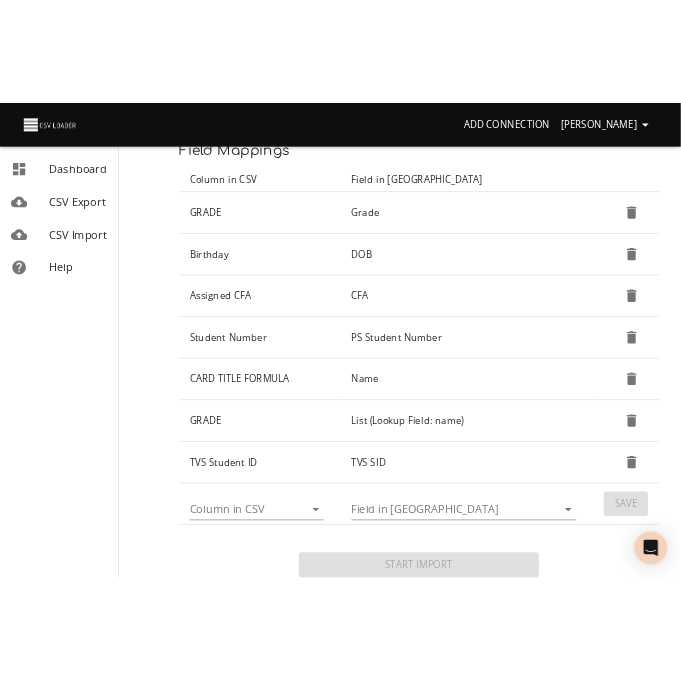 scroll, scrollTop: 0, scrollLeft: 0, axis: both 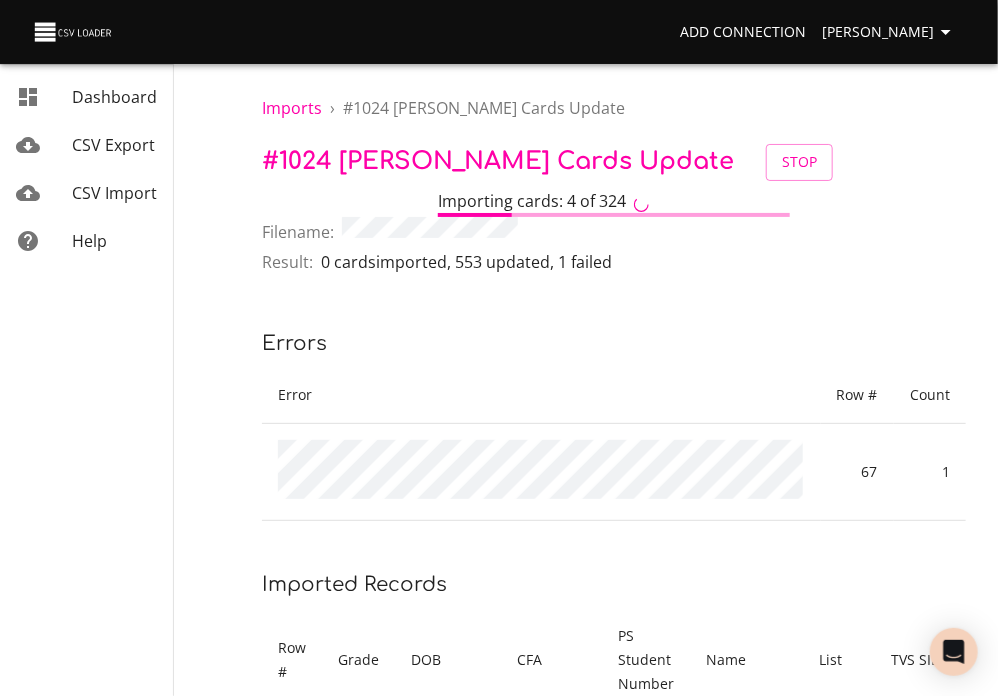 click on "Imports › # 1024   [PERSON_NAME] Cards Update # 1024   [PERSON_NAME] Cards Update Stop Importing cards: 4 of 324 Filename: Result: 0   cards  imported , 553 updated , 1 failed Errors Error Row # Count 67 1 Imported records Row # Grade DOB CFA PS Student Number Name List TVS SID 1 Open 2 Open 3 Open 4 Open 5 Open 6 Open 7 Open 8 Open 9 Open 10 Open 11 Open 12 Open 13 Open 14 Open 15 Open 16 Open 17 Open 18 Open 19 Open 20 Open 21 Open 22 Open 23 Open 24 Open 25 Open 26 Open 27 Open 28 Open 29 Open 30 Open 31 Open 32 Open 33 Open 34 Open 35 Open 36 Open 37 Open 38 Open 39 Open 40 Open 41 Open 42 Open 43 Open 44 Open 45 Open 46 Open 47 Open 48 Open 49 Open 50 Open Rows per page: 50 1-50 of 553" at bounding box center [614, 2737] 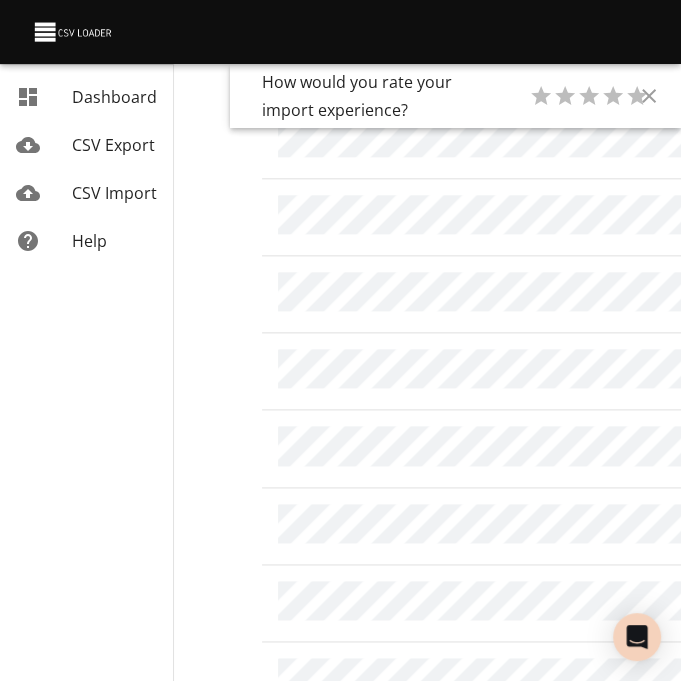 scroll, scrollTop: 950, scrollLeft: 0, axis: vertical 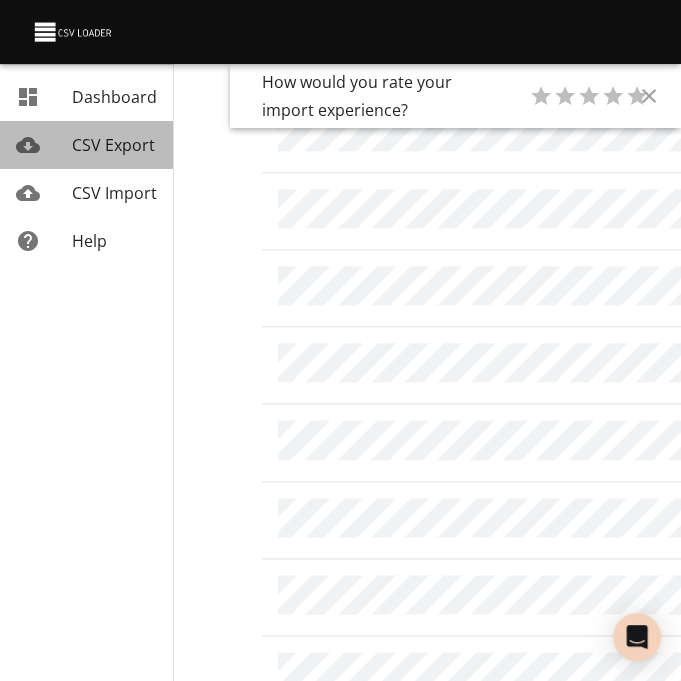click on "CSV Export" at bounding box center [113, 145] 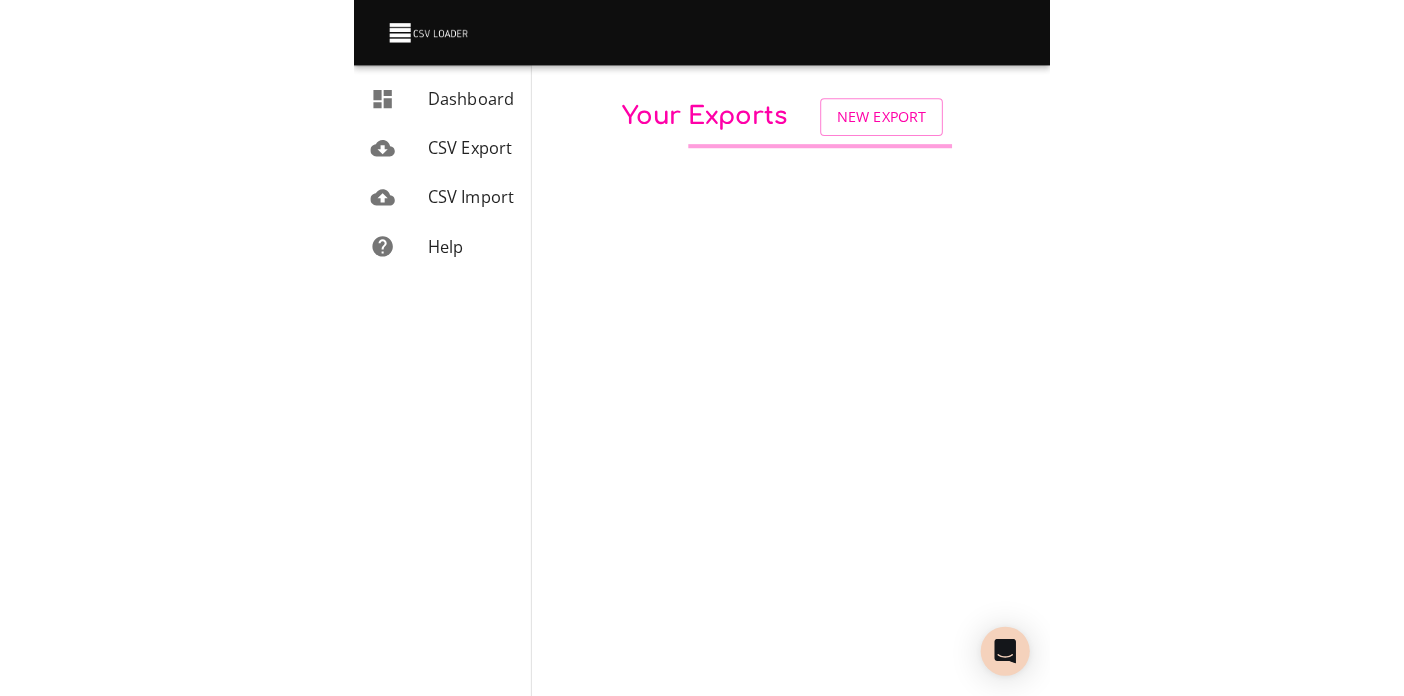 scroll, scrollTop: 0, scrollLeft: 0, axis: both 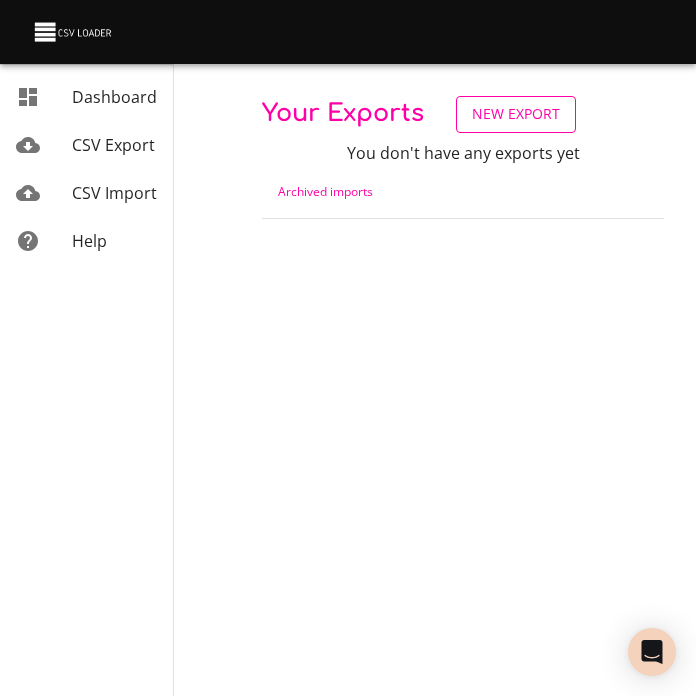 click on "New Export" at bounding box center [516, 114] 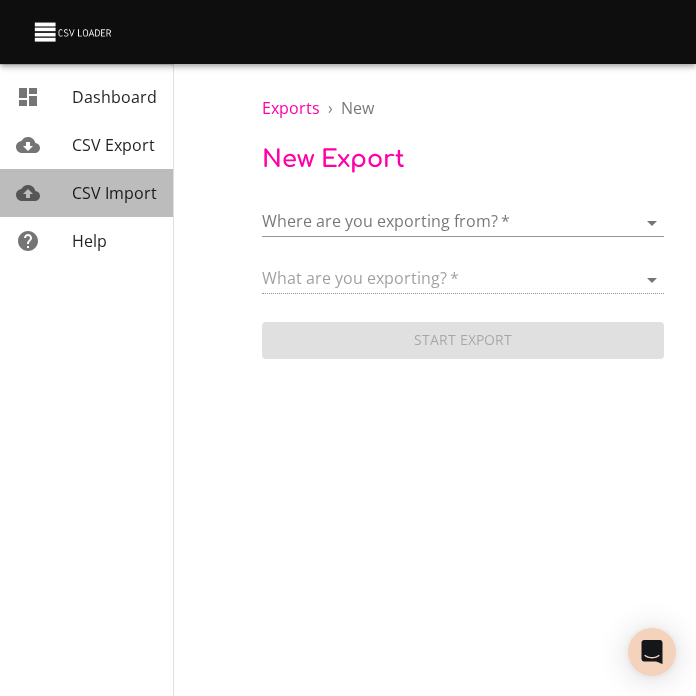 click on "CSV Import" at bounding box center [114, 193] 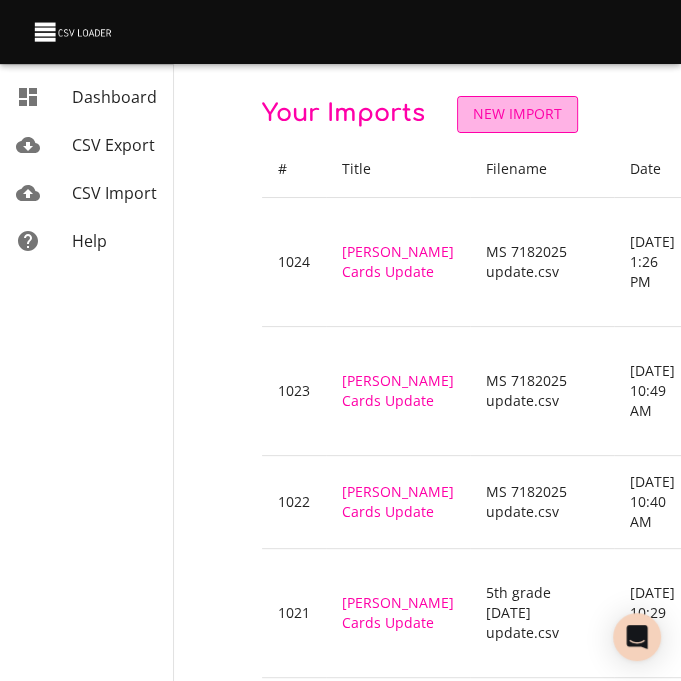 click on "New Import" at bounding box center [517, 114] 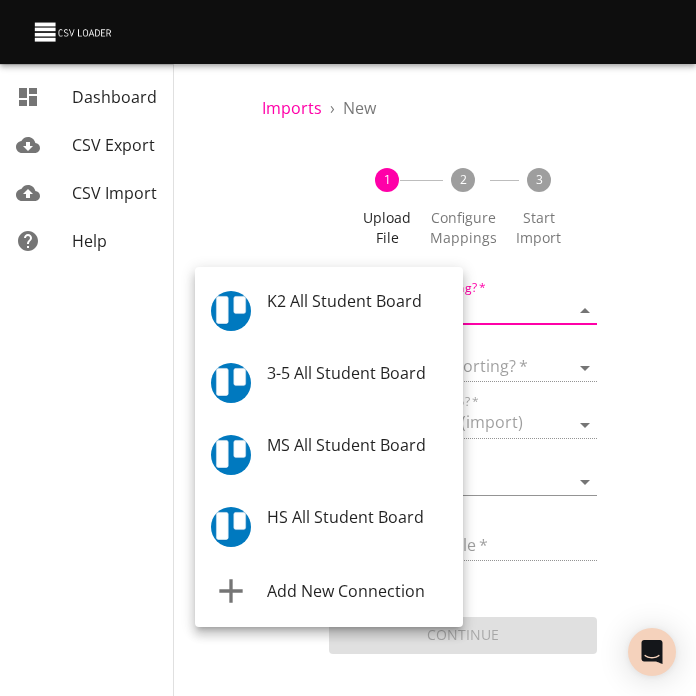 click on "Add Connection [PERSON_NAME]   Dashboard CSV Export CSV Import Help Imports › New 1 Upload File 2 Configure Mappings 3 Start Import Where are you importing?   * ​ What are you importing?   * What do you want to do?   * Add new records (import) How often? One-time Auto import Choose File CSV File   * Continue
Dashboard CSV Export CSV Import Help K2 All Student Board 3-5 All Student Board MS All Student Board HS All Student Board Add New Connection" at bounding box center [348, 348] 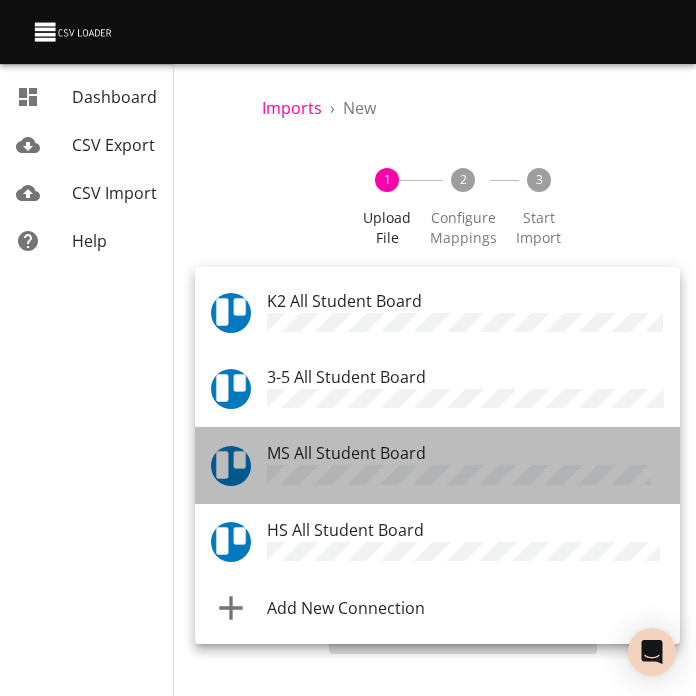 click on "MS All Student Board" at bounding box center (465, 465) 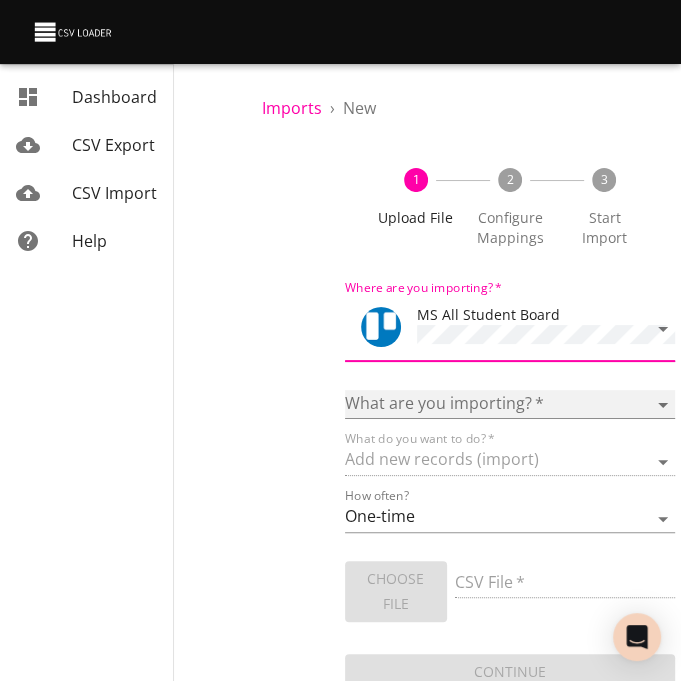 click on "Boards Cards Checkitems Checklists" at bounding box center [510, 404] 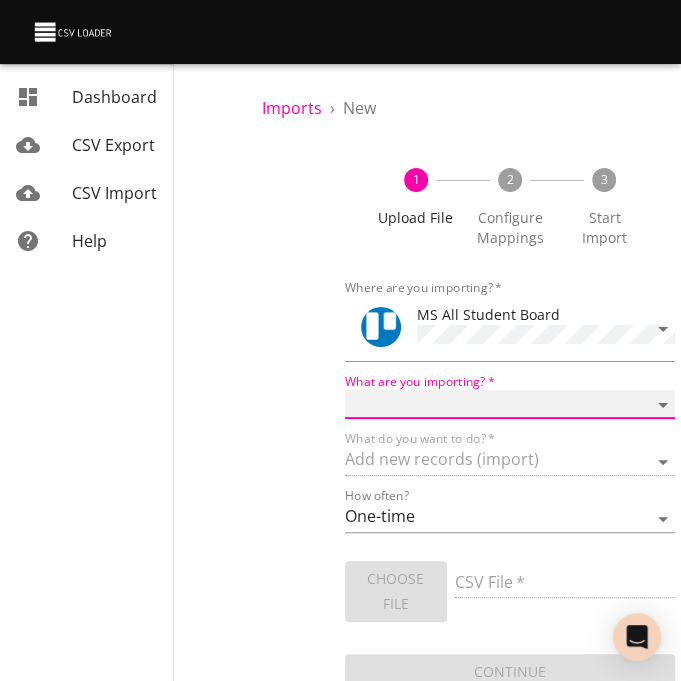 select on "cards" 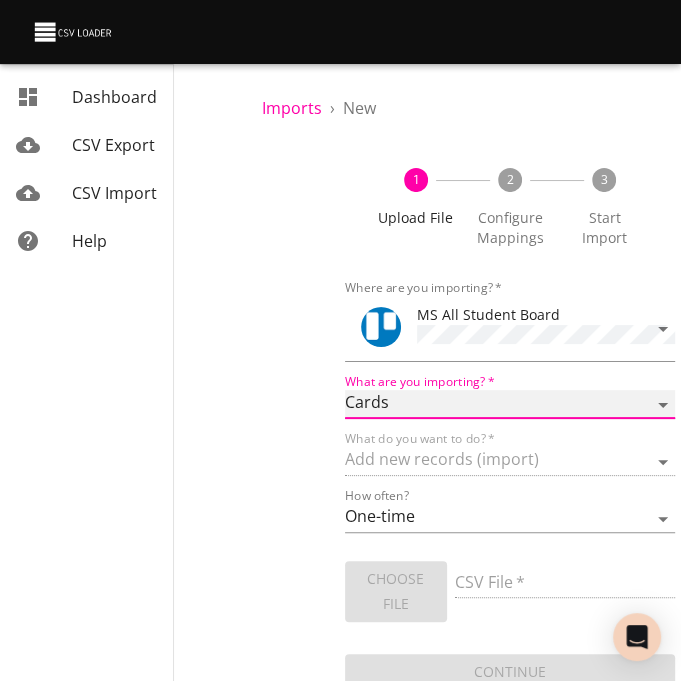 click on "Boards Cards Checkitems Checklists" at bounding box center [510, 404] 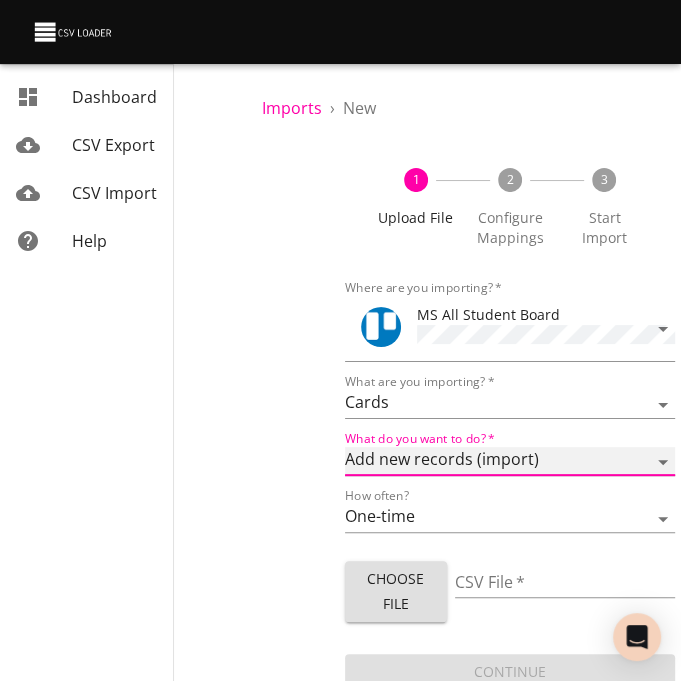 click on "Add new records (import) Update existing records (update) Add new and update existing records (upsert)" at bounding box center [510, 461] 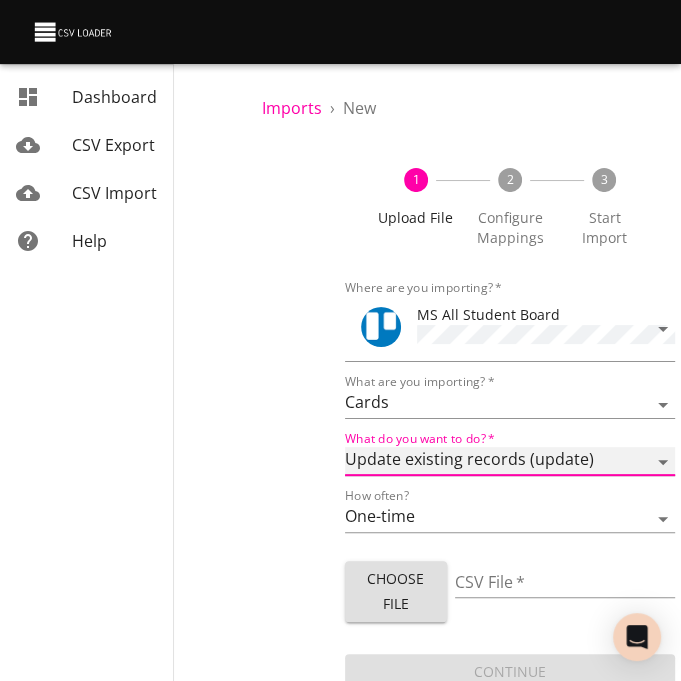 click on "Add new records (import) Update existing records (update) Add new and update existing records (upsert)" at bounding box center [510, 461] 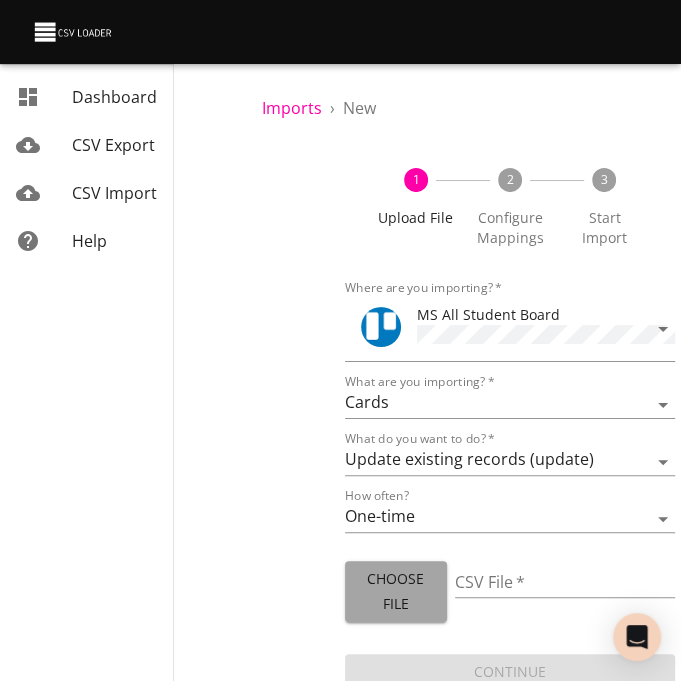 click on "Choose File" at bounding box center (396, 591) 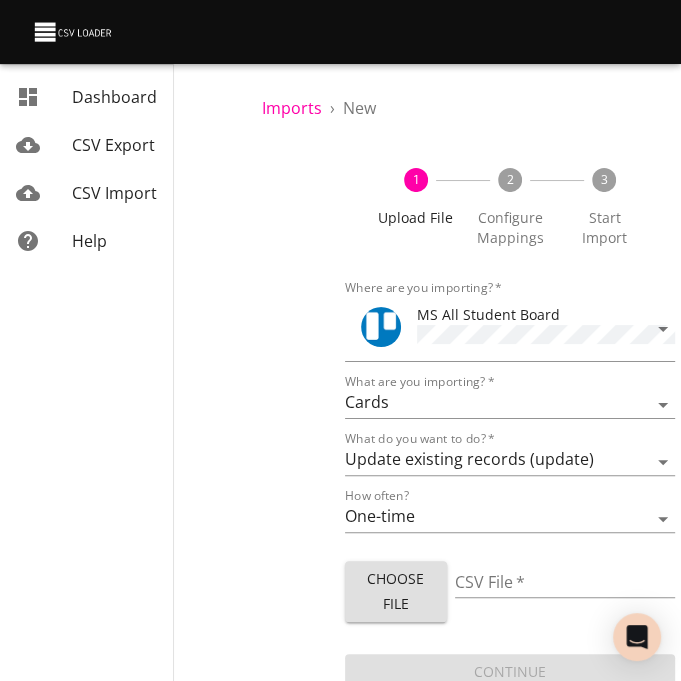 type on "5th grade [DATE] update.csv" 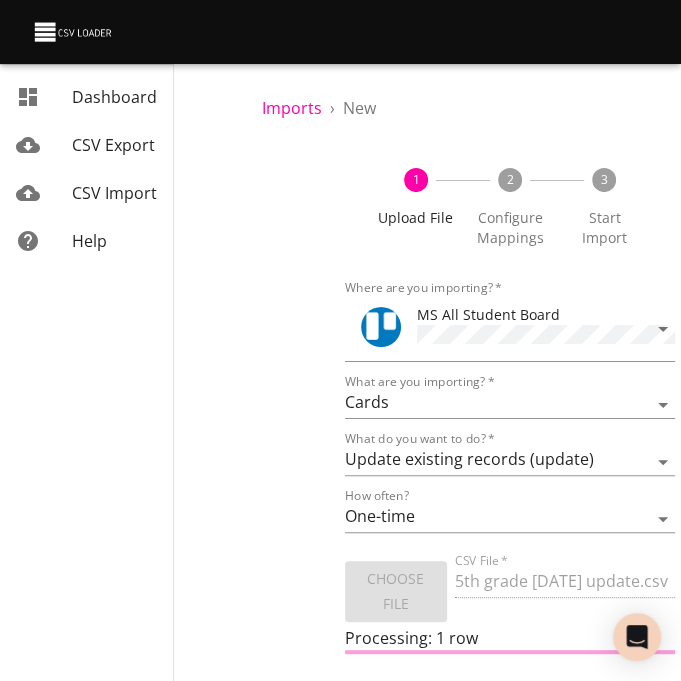 click on "Where are you importing?   * MS All Student Board What are you importing?   * Boards Cards Checkitems Checklists What do you want to do?   * Add new records (import) Update existing records (update) Add new and update existing records (upsert) How often? One-time Auto import Choose File CSV File   * 5th grade [DATE] update.csv Processing: 1 row Continue" at bounding box center [510, 497] 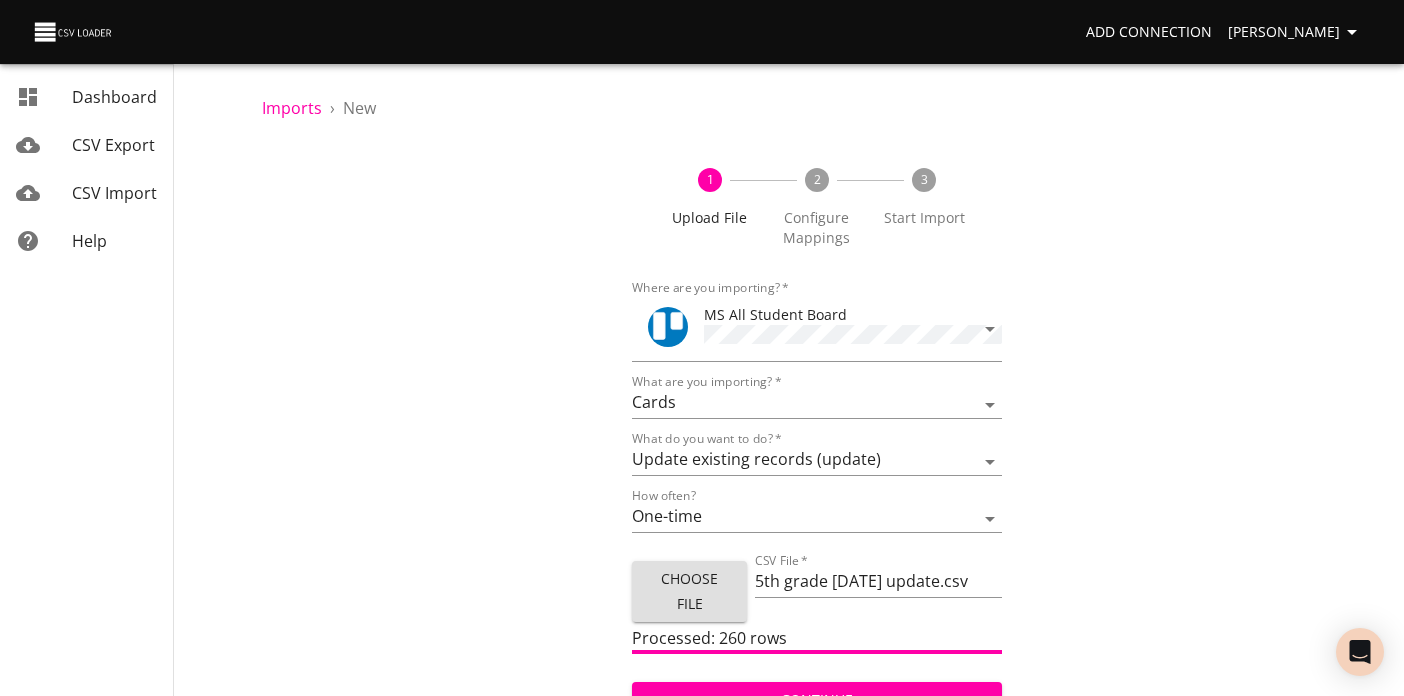 scroll, scrollTop: 22, scrollLeft: 0, axis: vertical 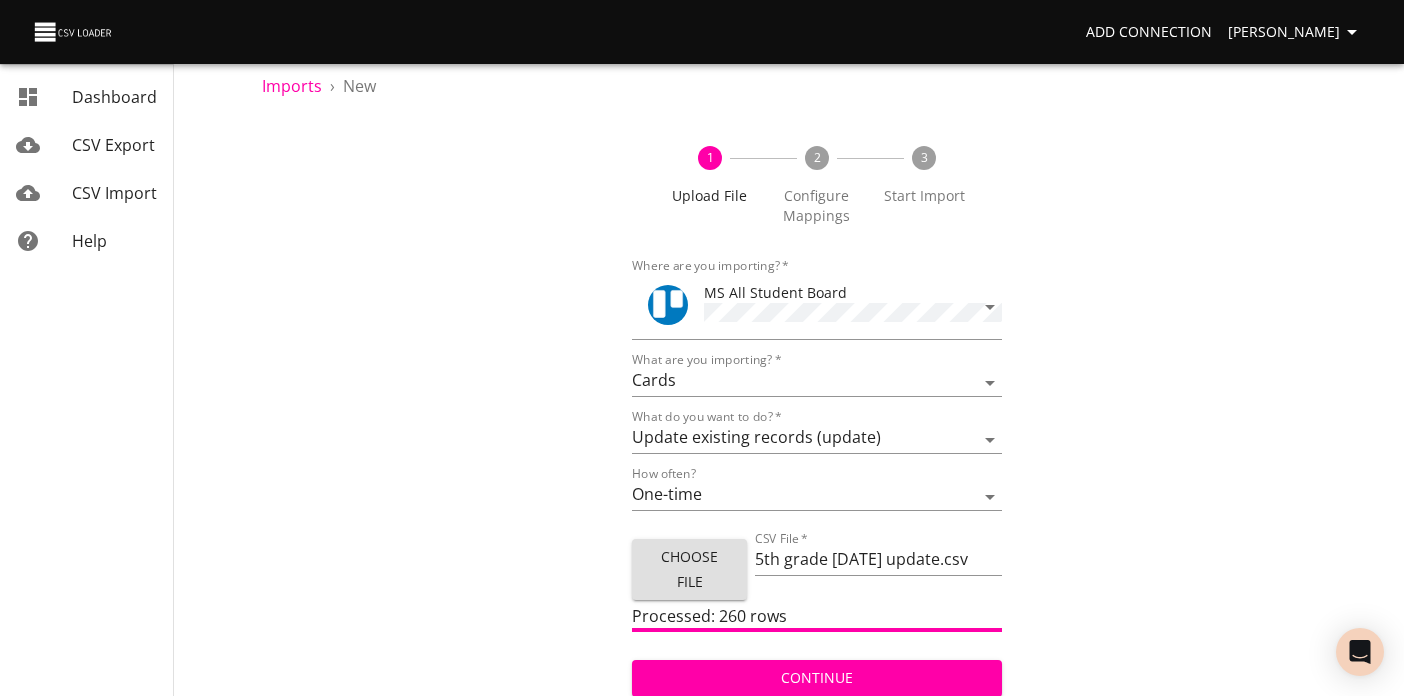click on "Continue" at bounding box center [817, 678] 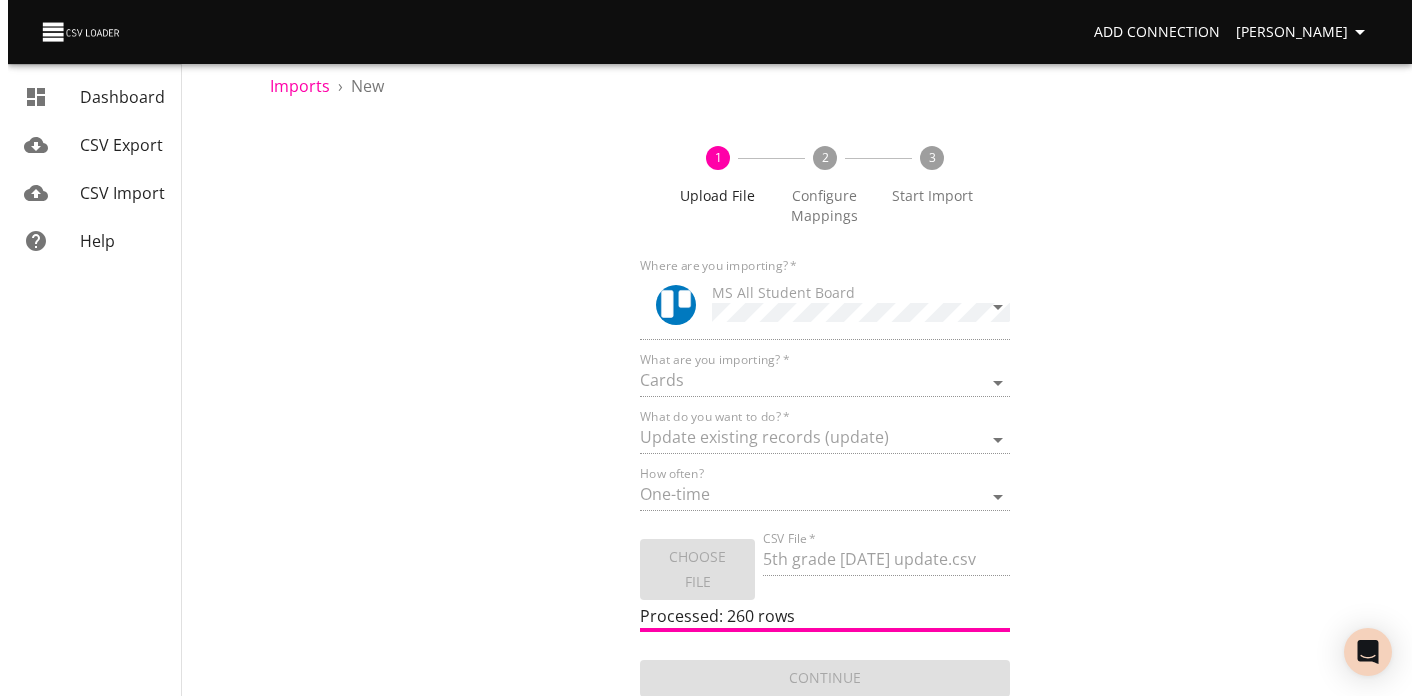 scroll, scrollTop: 0, scrollLeft: 0, axis: both 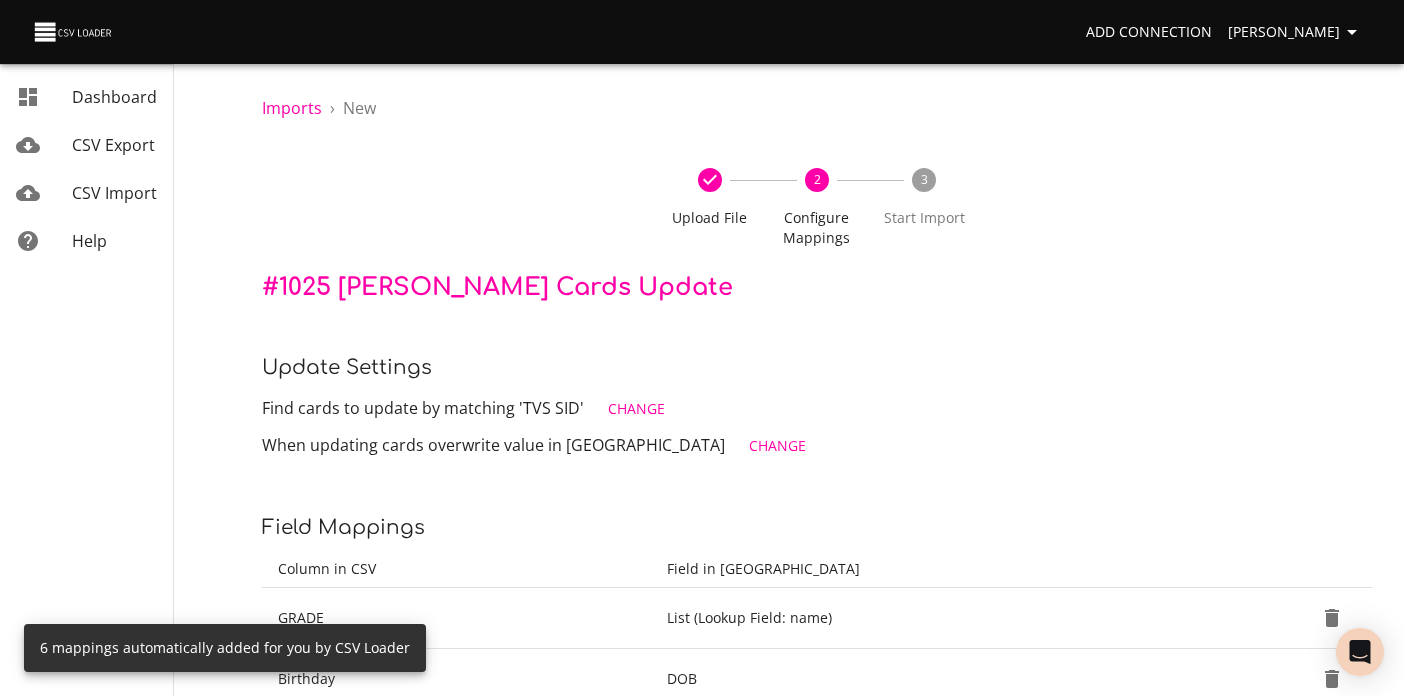 click on "Change" at bounding box center [636, 409] 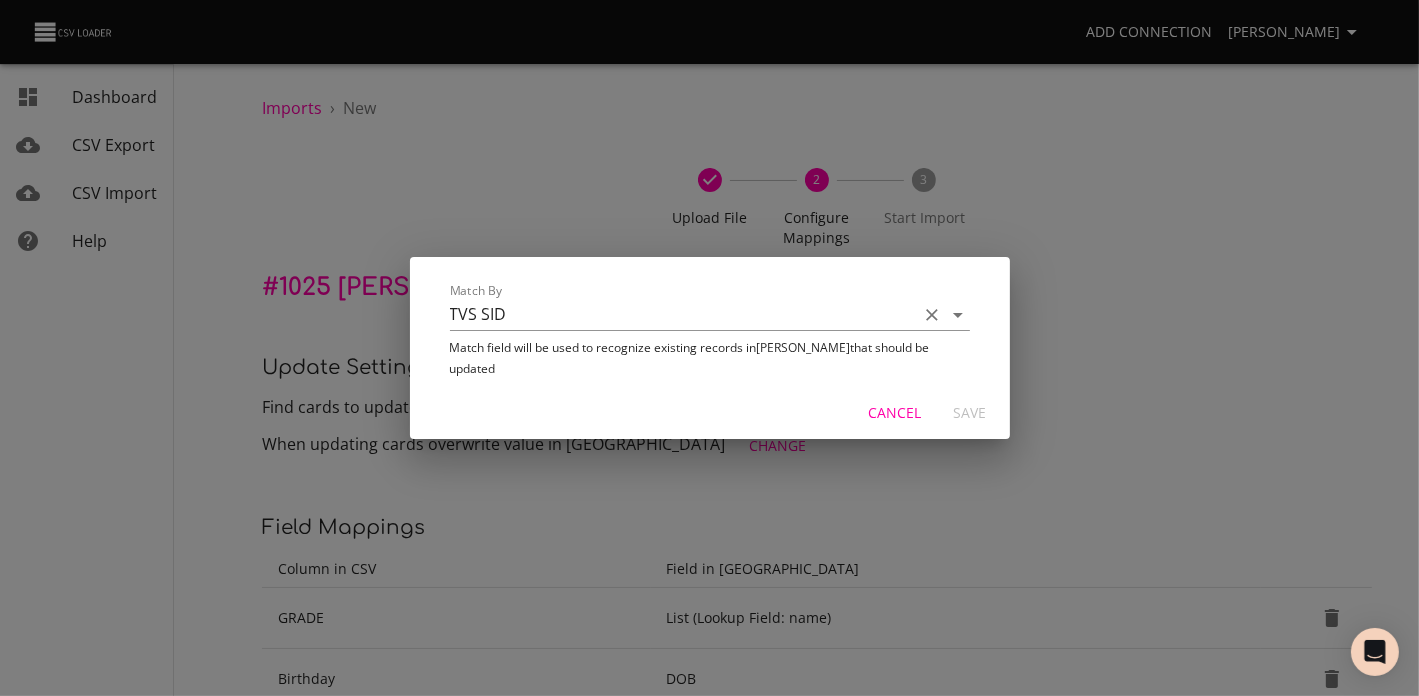 click 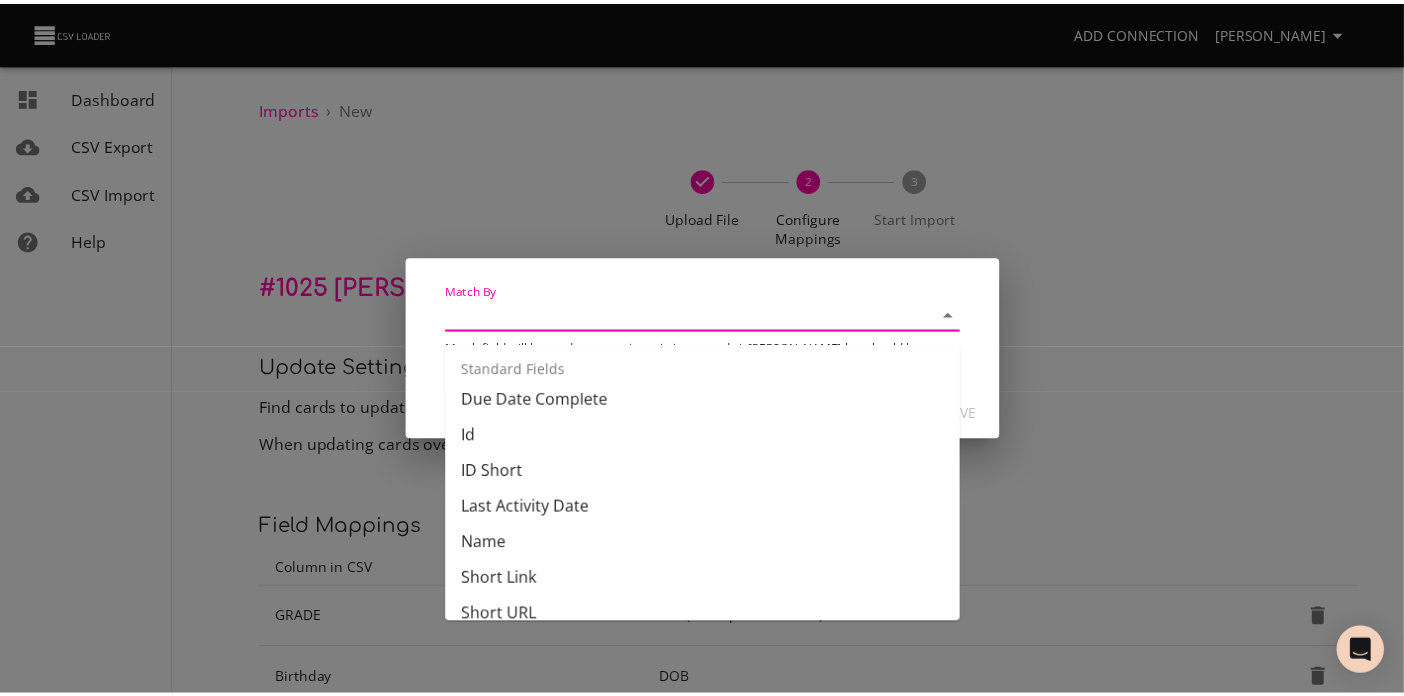 scroll, scrollTop: 252, scrollLeft: 0, axis: vertical 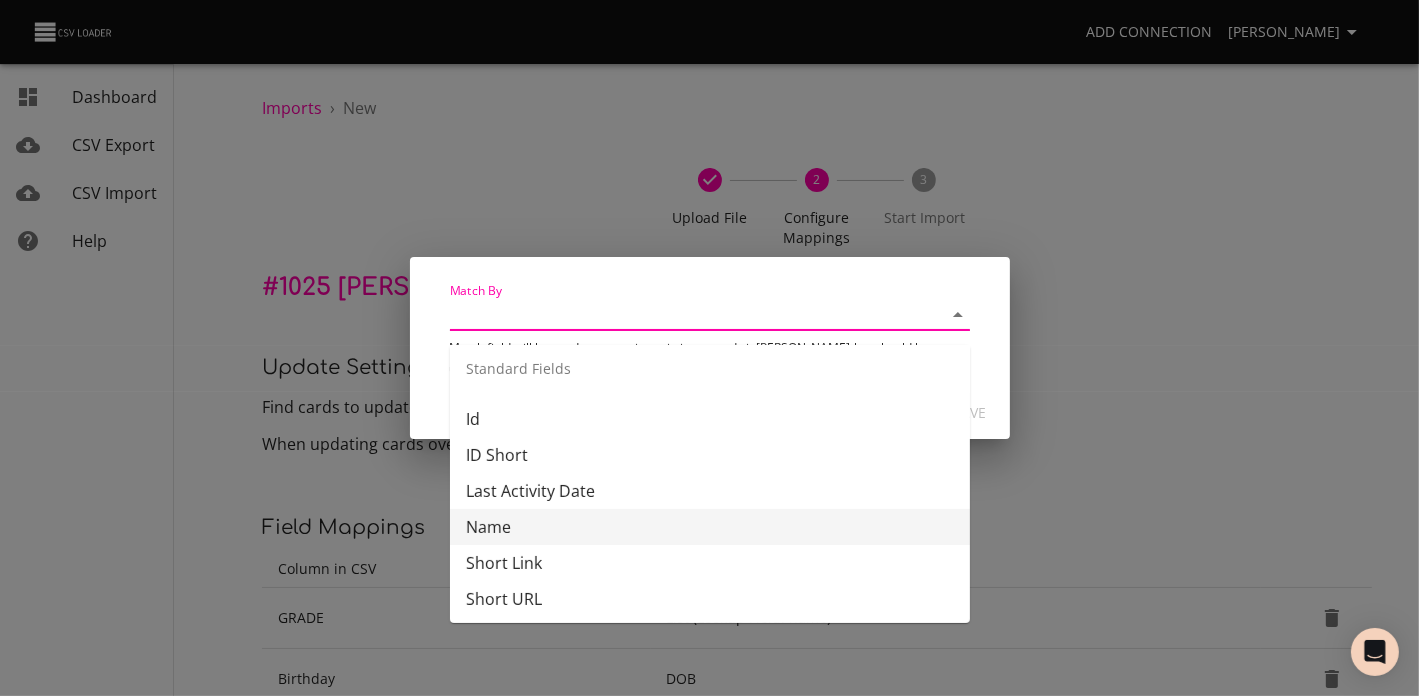 click on "Name" at bounding box center [710, 527] 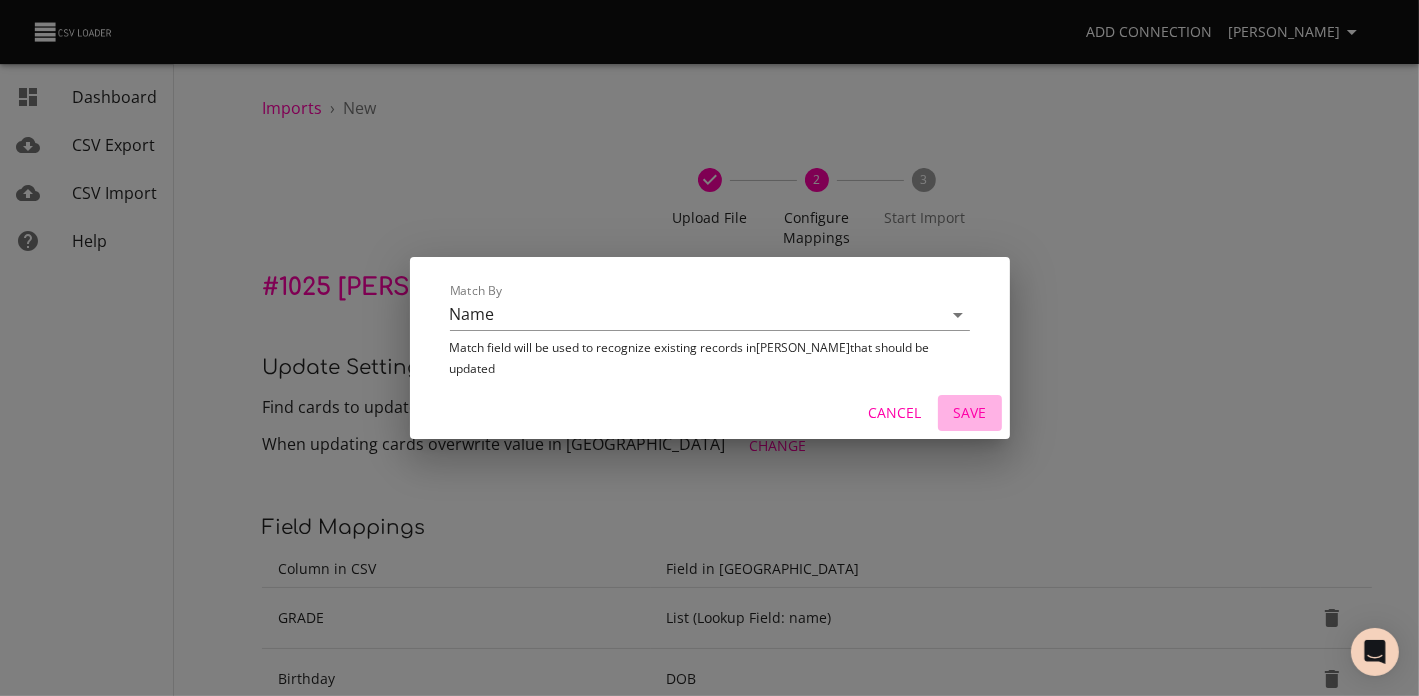 click on "Save" at bounding box center (970, 413) 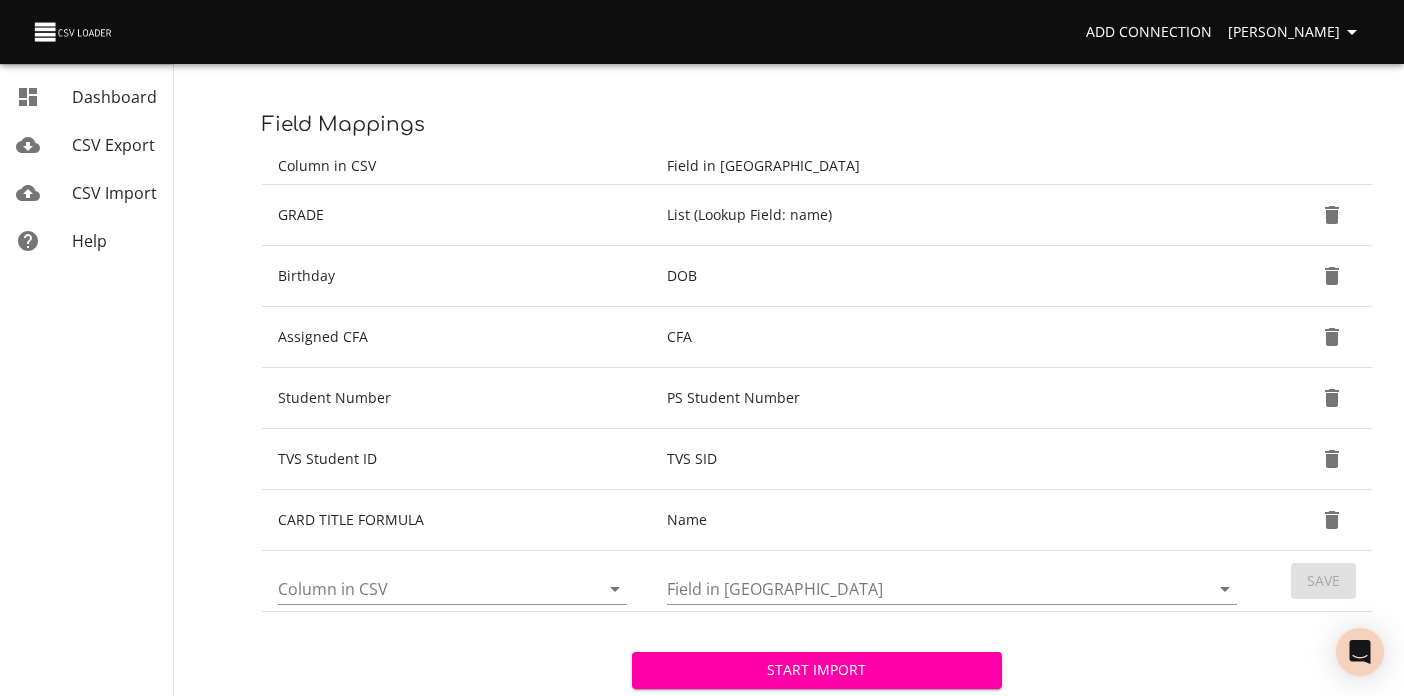 scroll, scrollTop: 410, scrollLeft: 0, axis: vertical 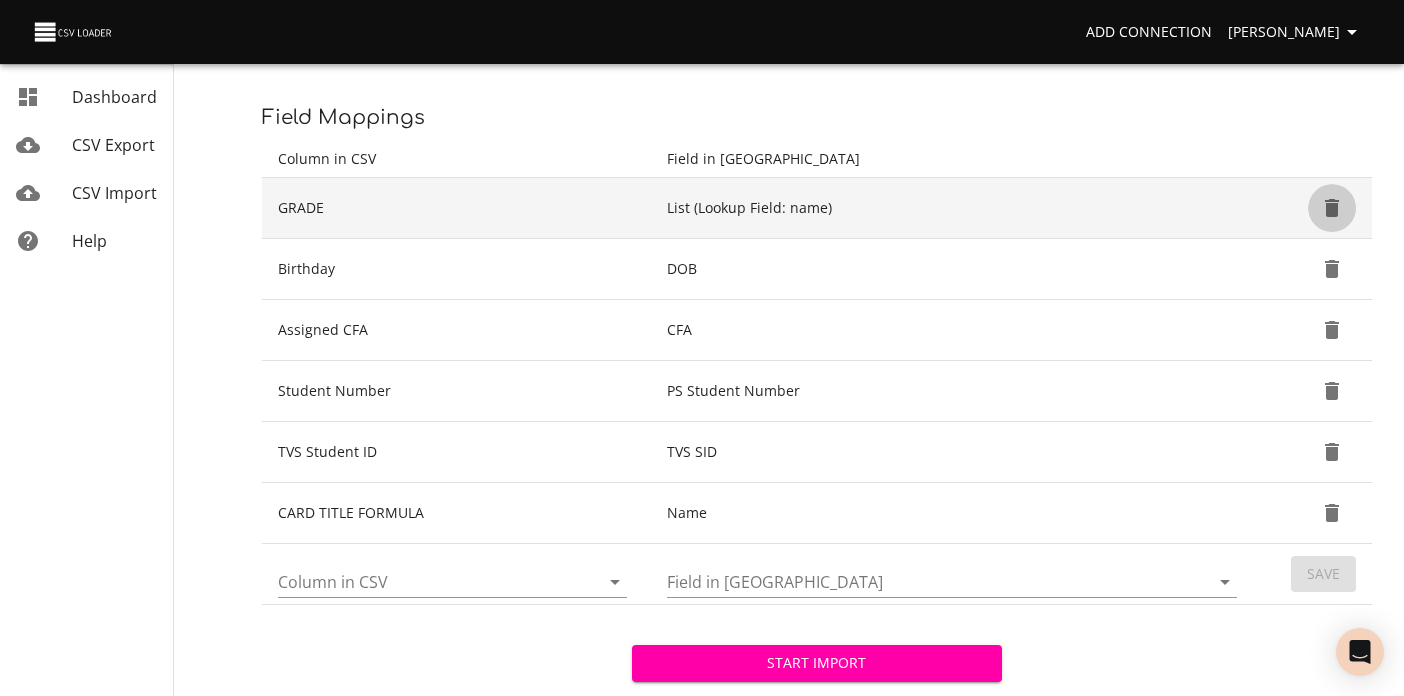 click 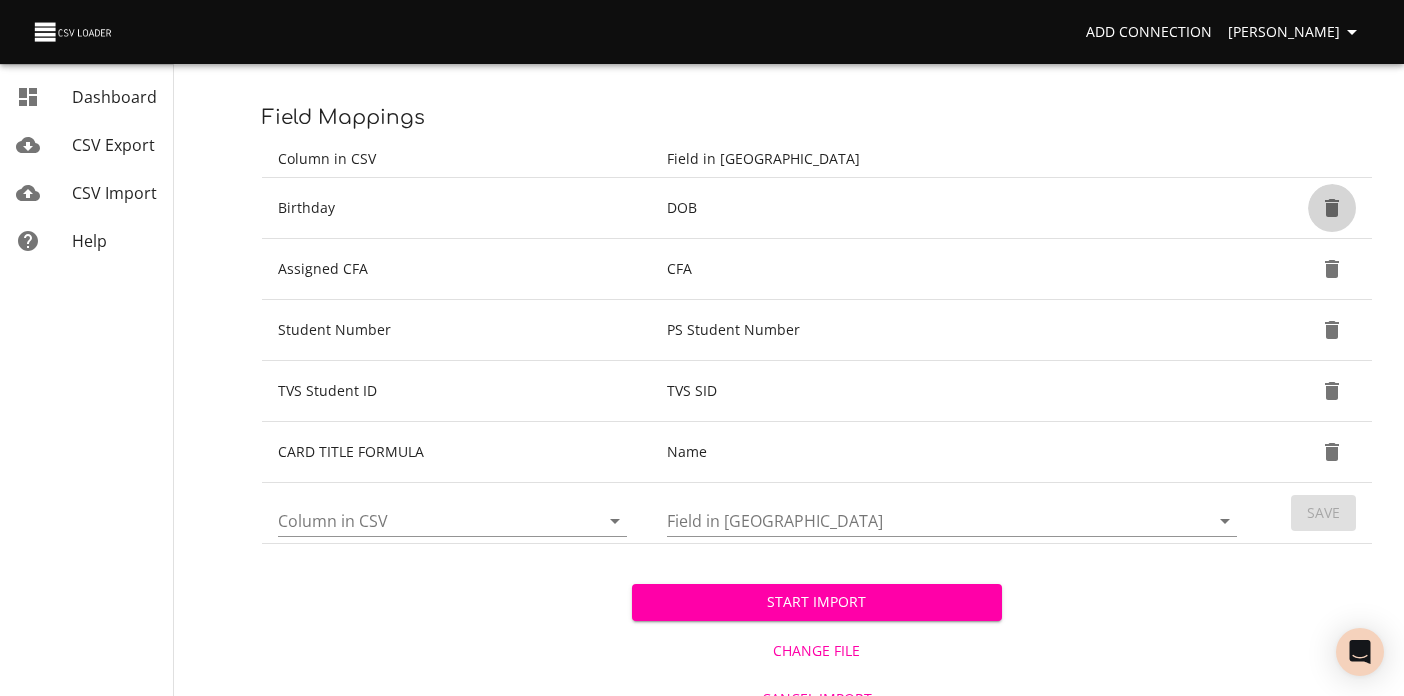 click 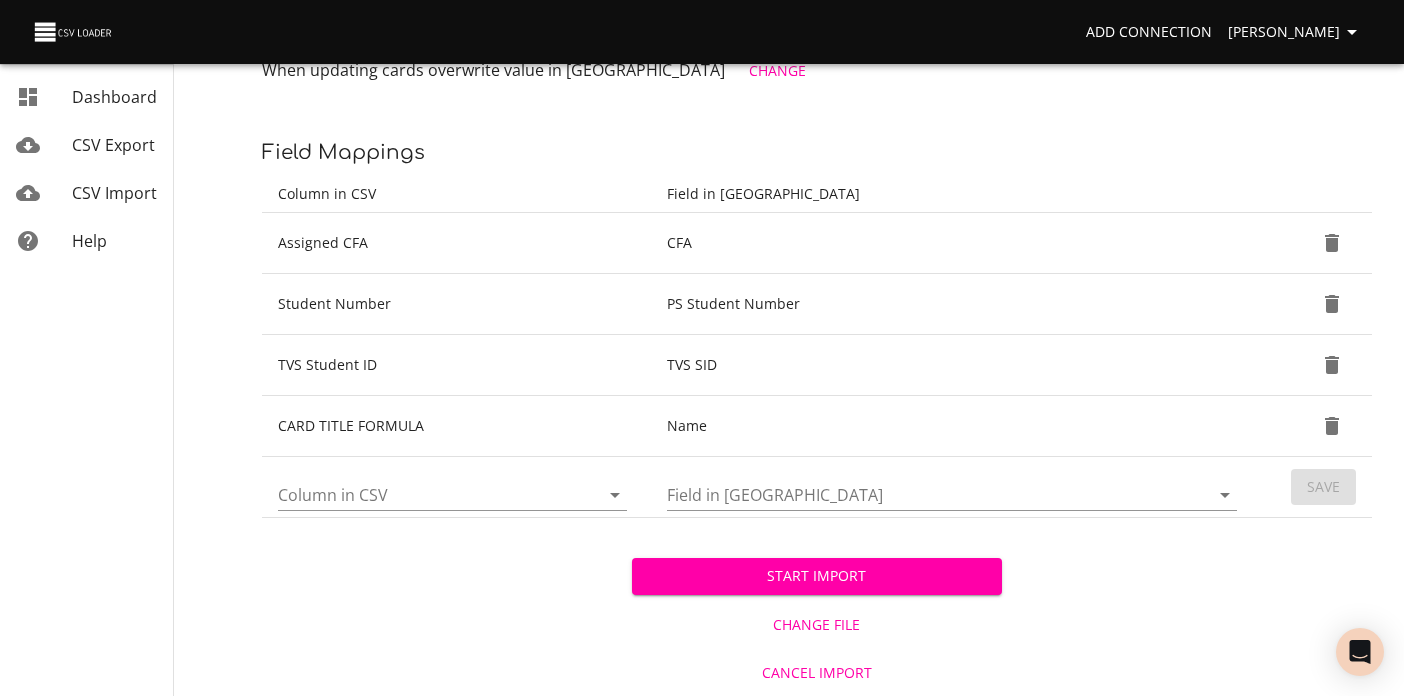 scroll, scrollTop: 373, scrollLeft: 0, axis: vertical 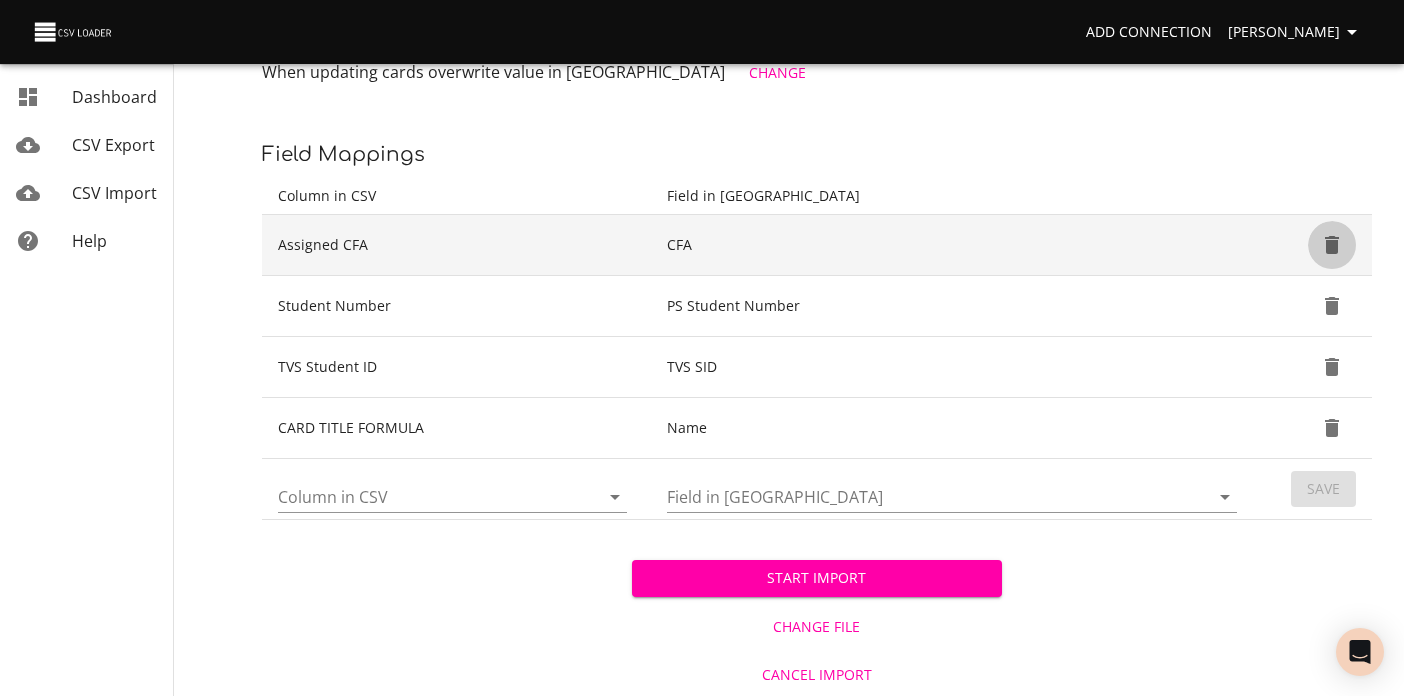 click 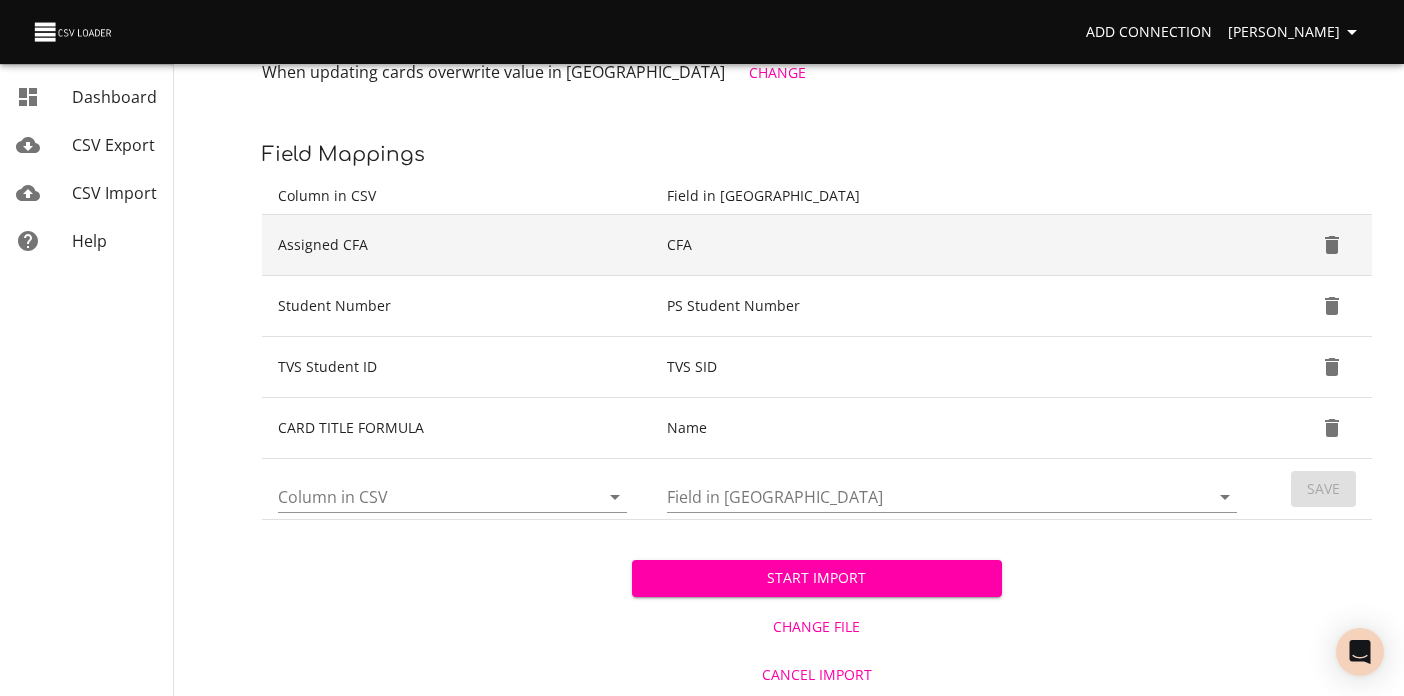 scroll, scrollTop: 312, scrollLeft: 0, axis: vertical 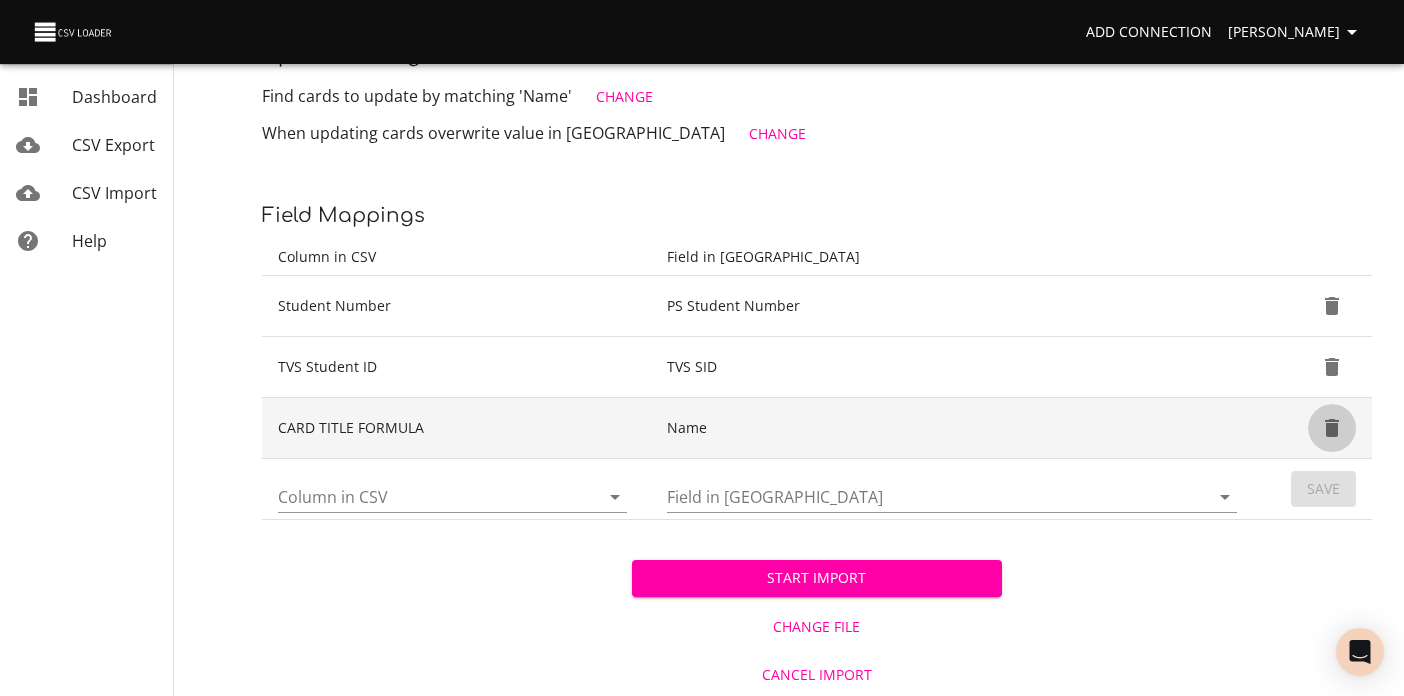 click 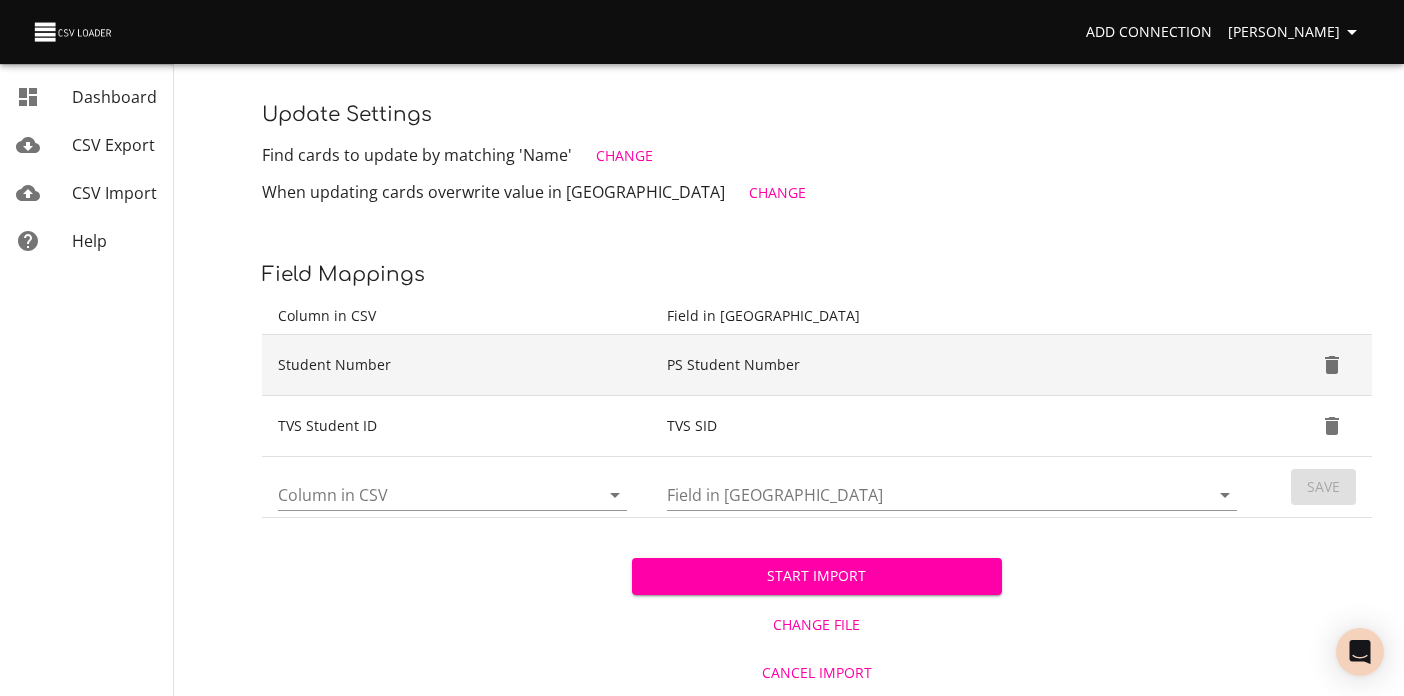 scroll, scrollTop: 252, scrollLeft: 0, axis: vertical 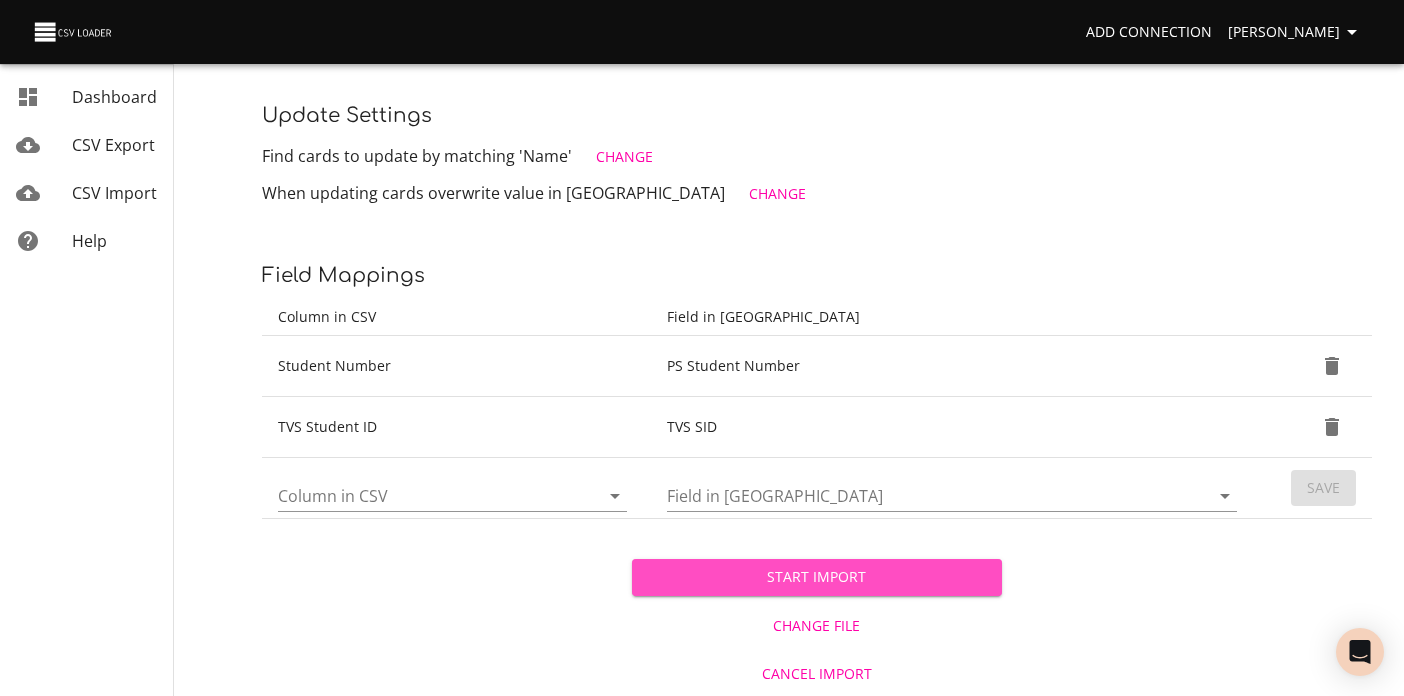 click on "Start Import" at bounding box center (817, 577) 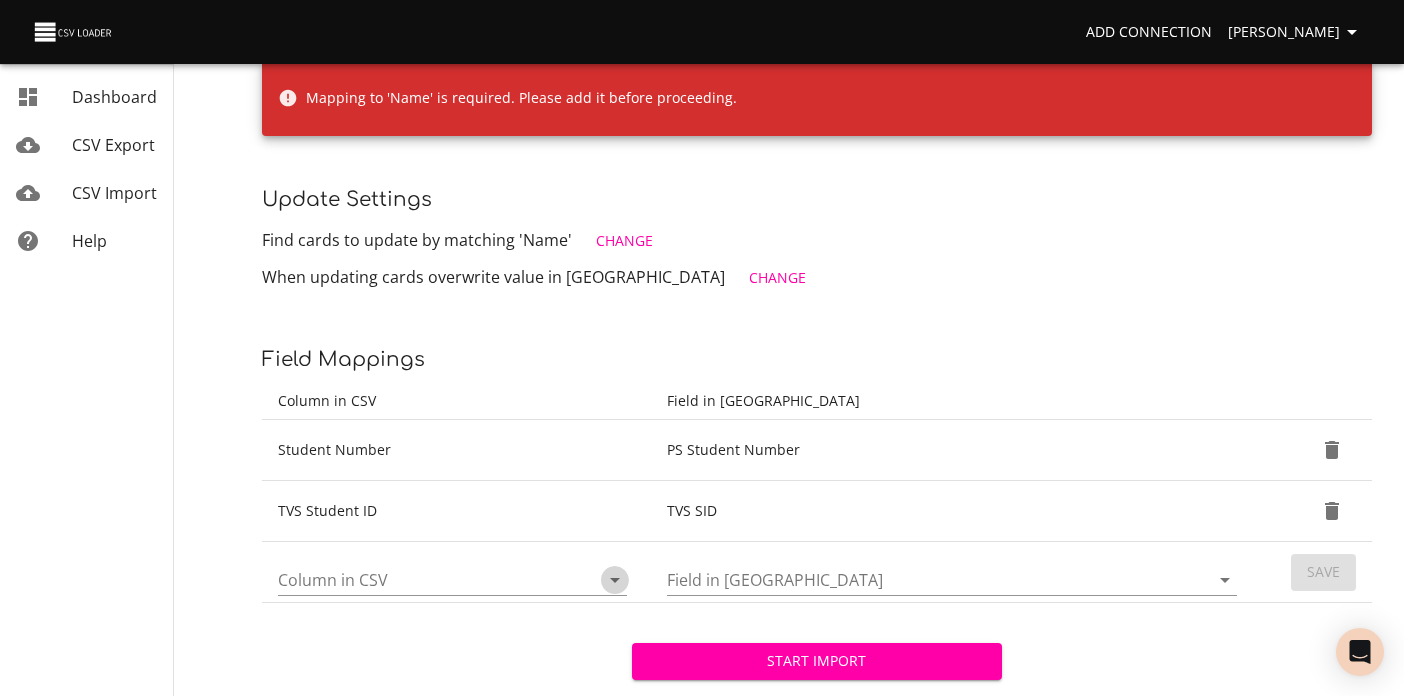 click 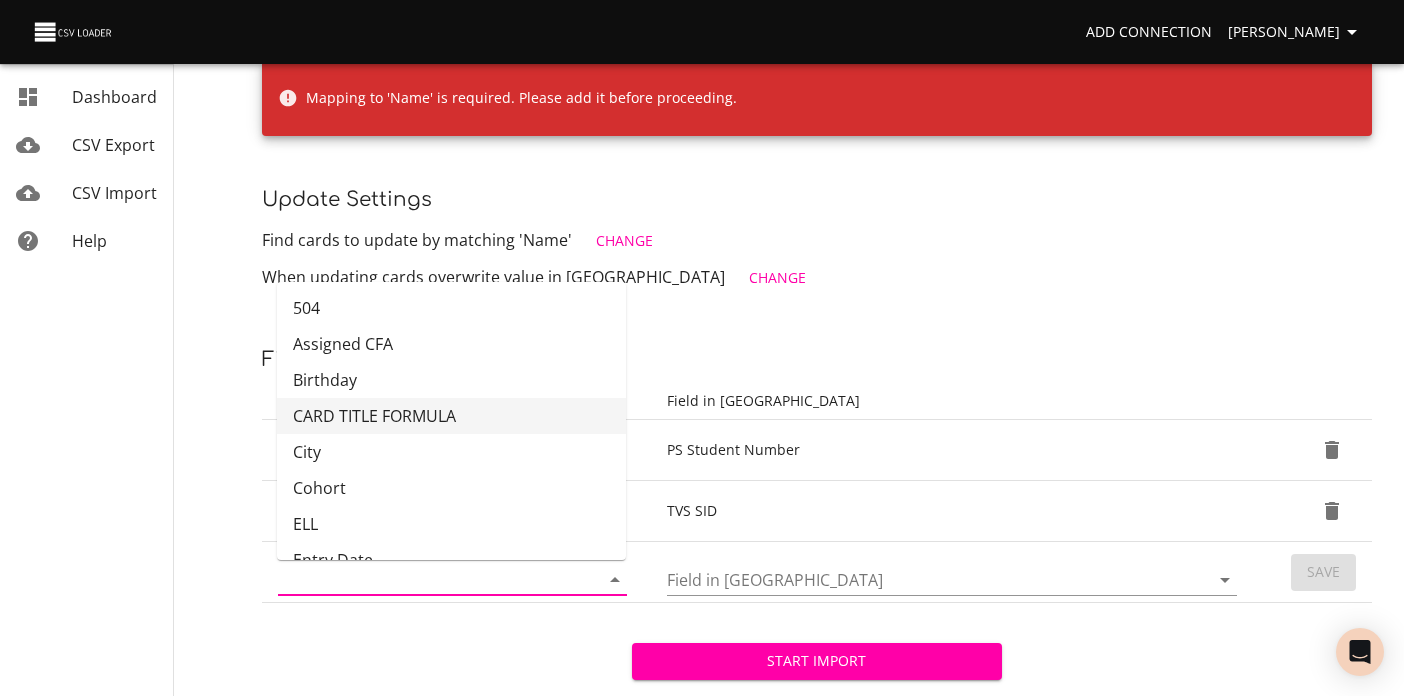 click on "CARD TITLE FORMULA" at bounding box center [451, 416] 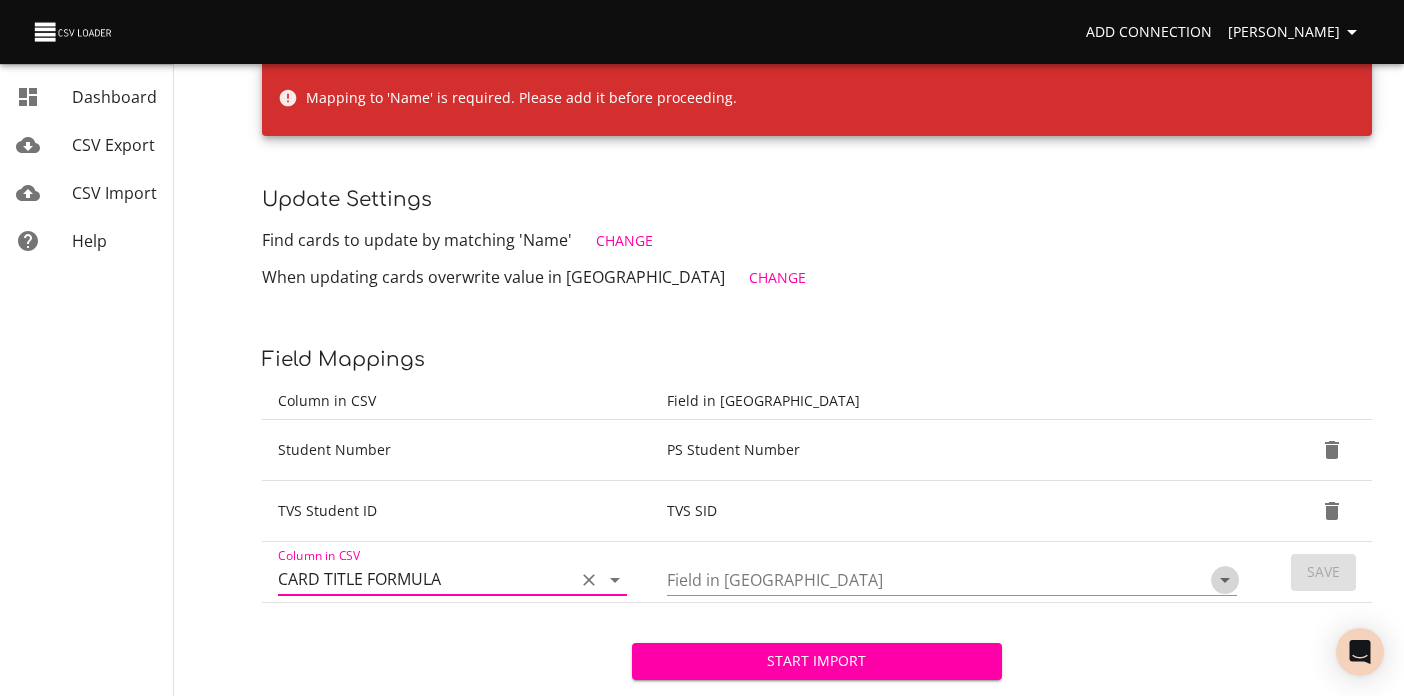 click 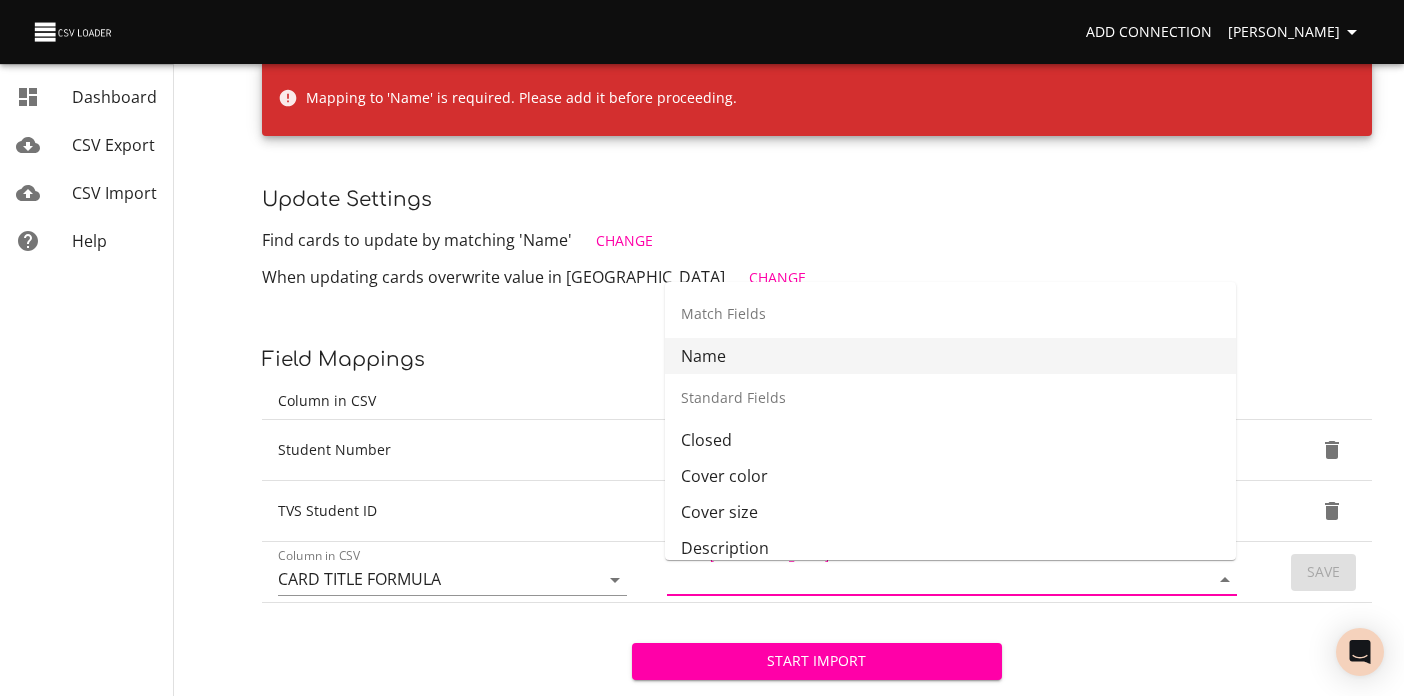 click on "Name" at bounding box center [950, 356] 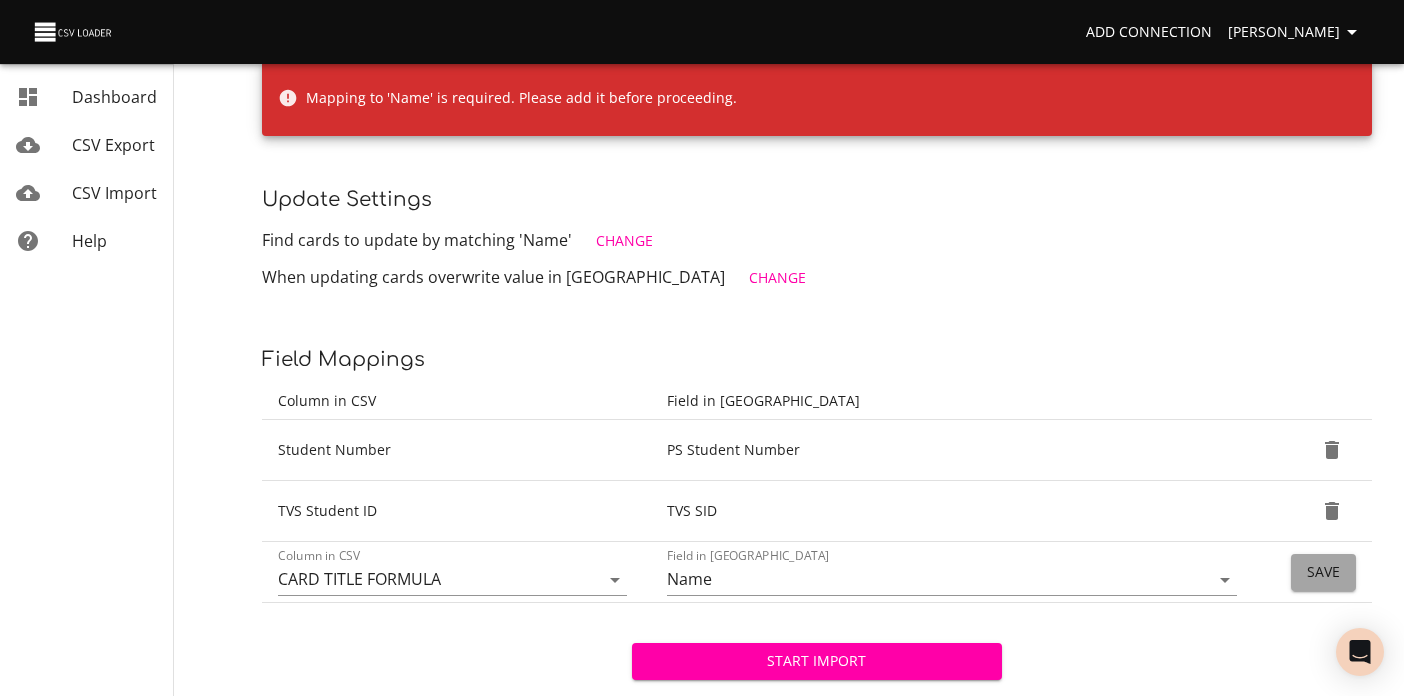 click on "Save" at bounding box center (1323, 572) 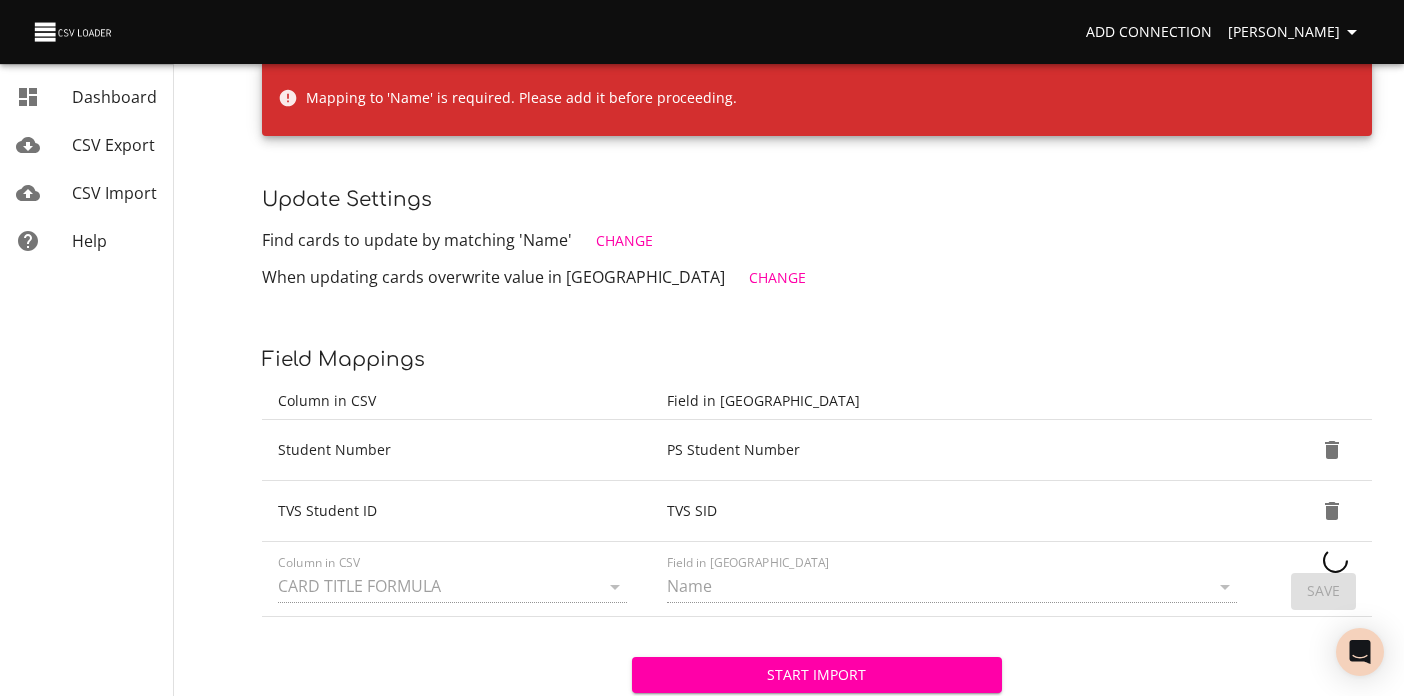 type 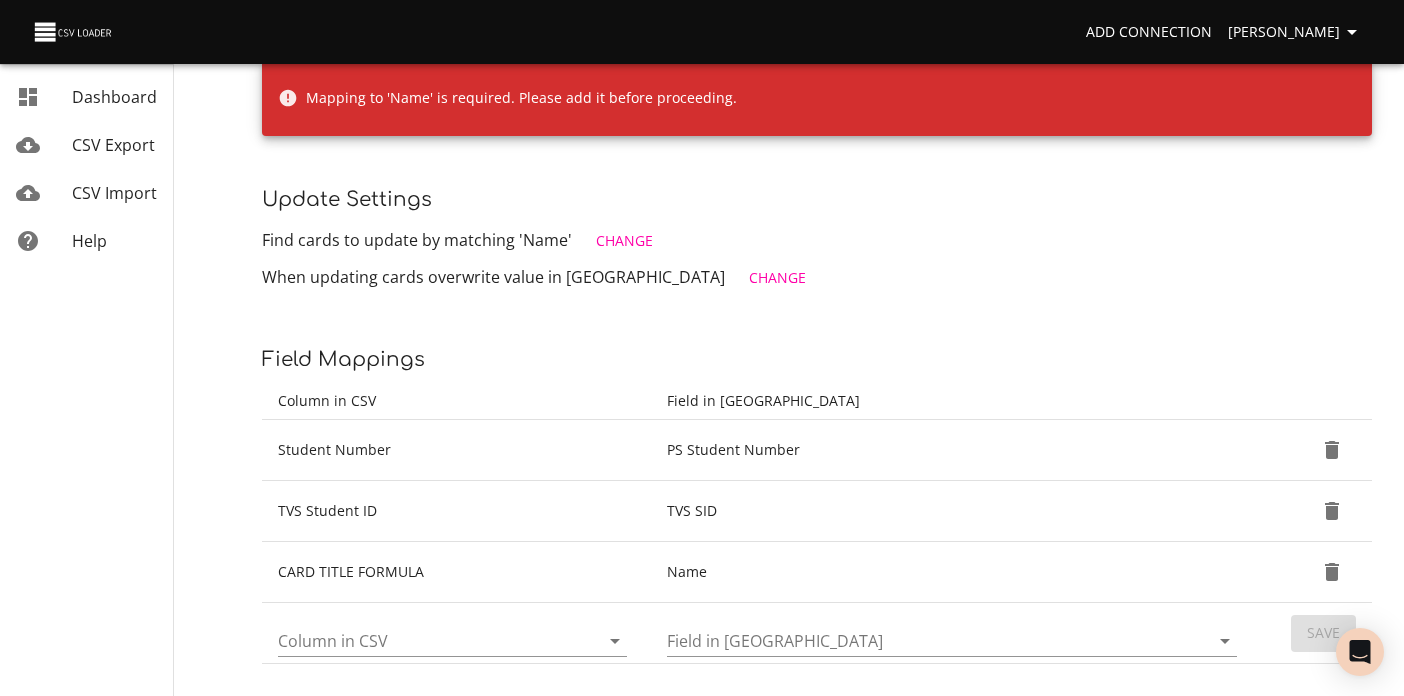 scroll, scrollTop: 396, scrollLeft: 0, axis: vertical 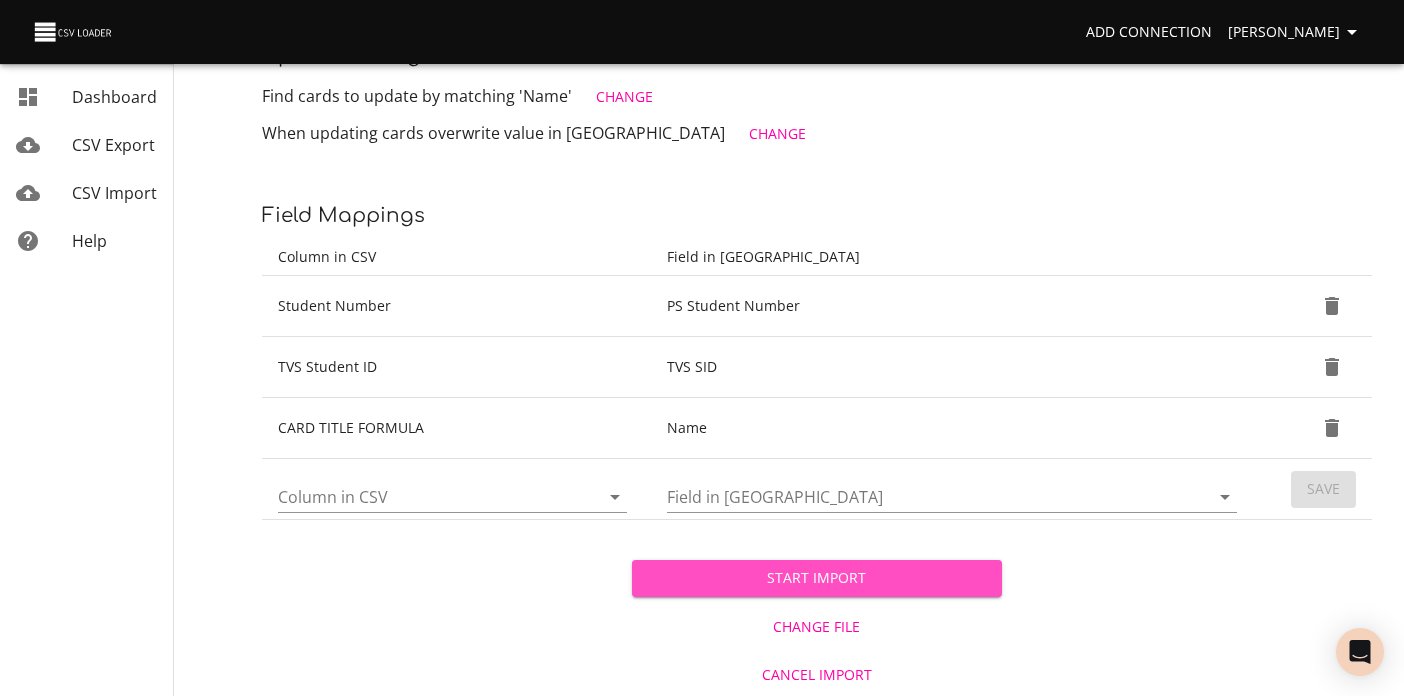 click on "Start Import" at bounding box center [817, 578] 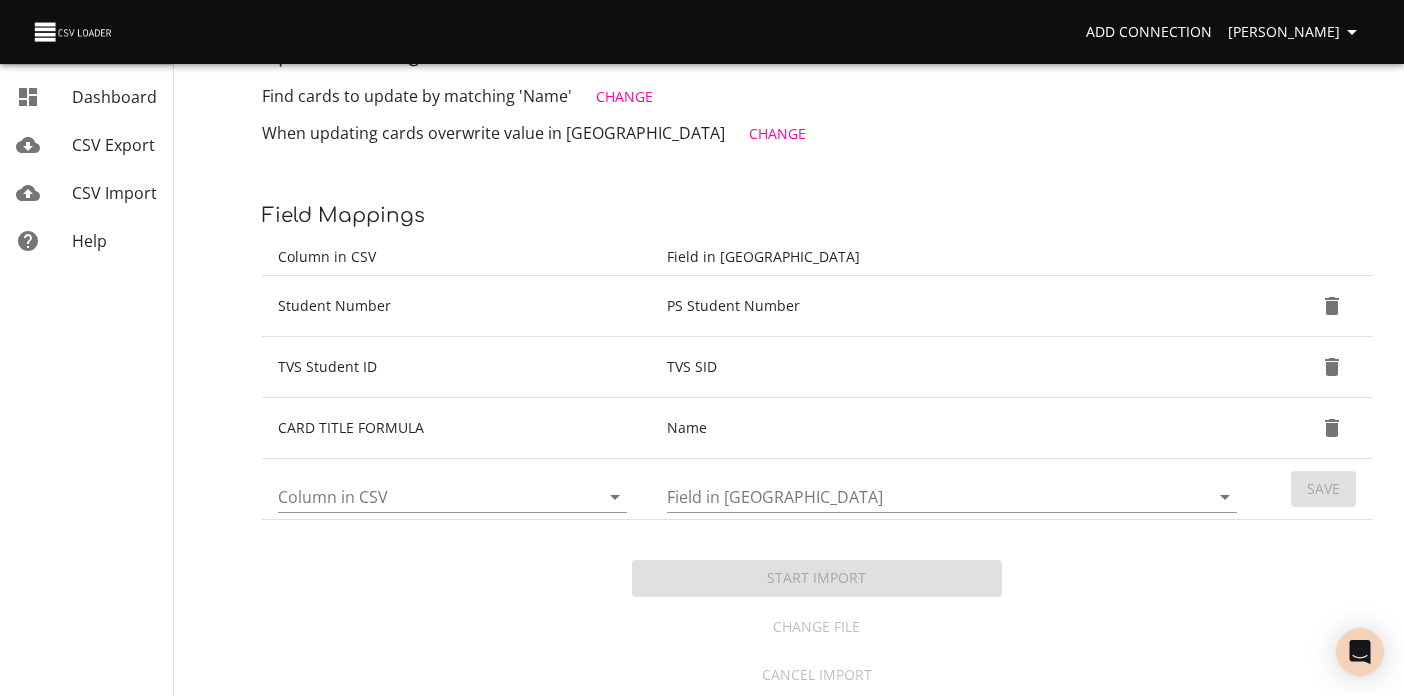 scroll, scrollTop: 0, scrollLeft: 0, axis: both 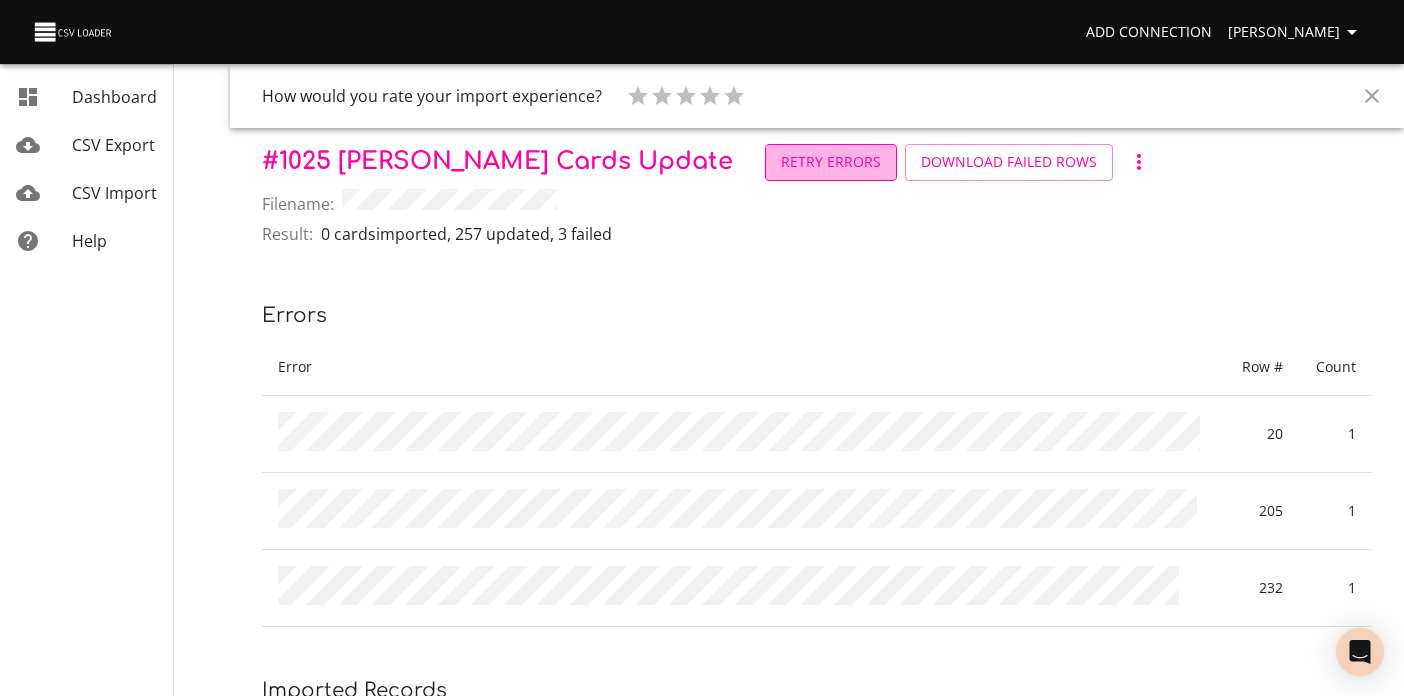 click on "Retry Errors" at bounding box center [831, 162] 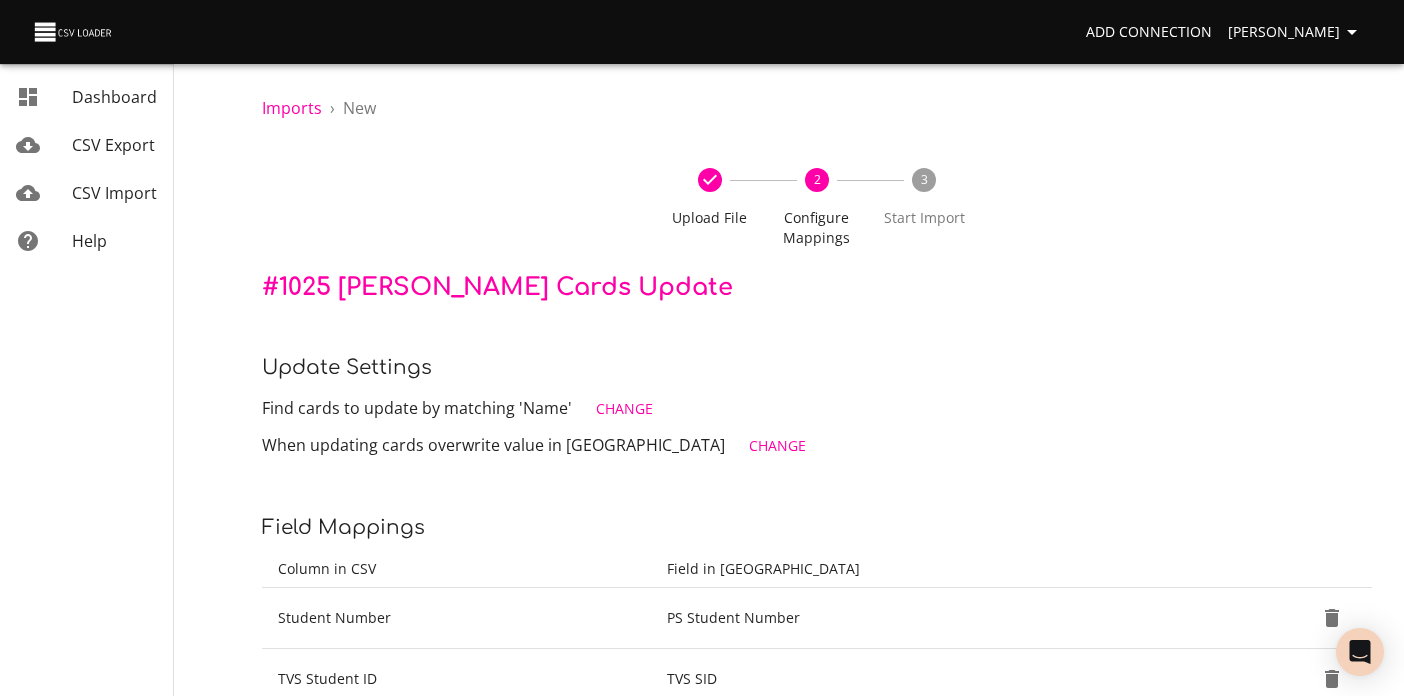 scroll, scrollTop: 215, scrollLeft: 0, axis: vertical 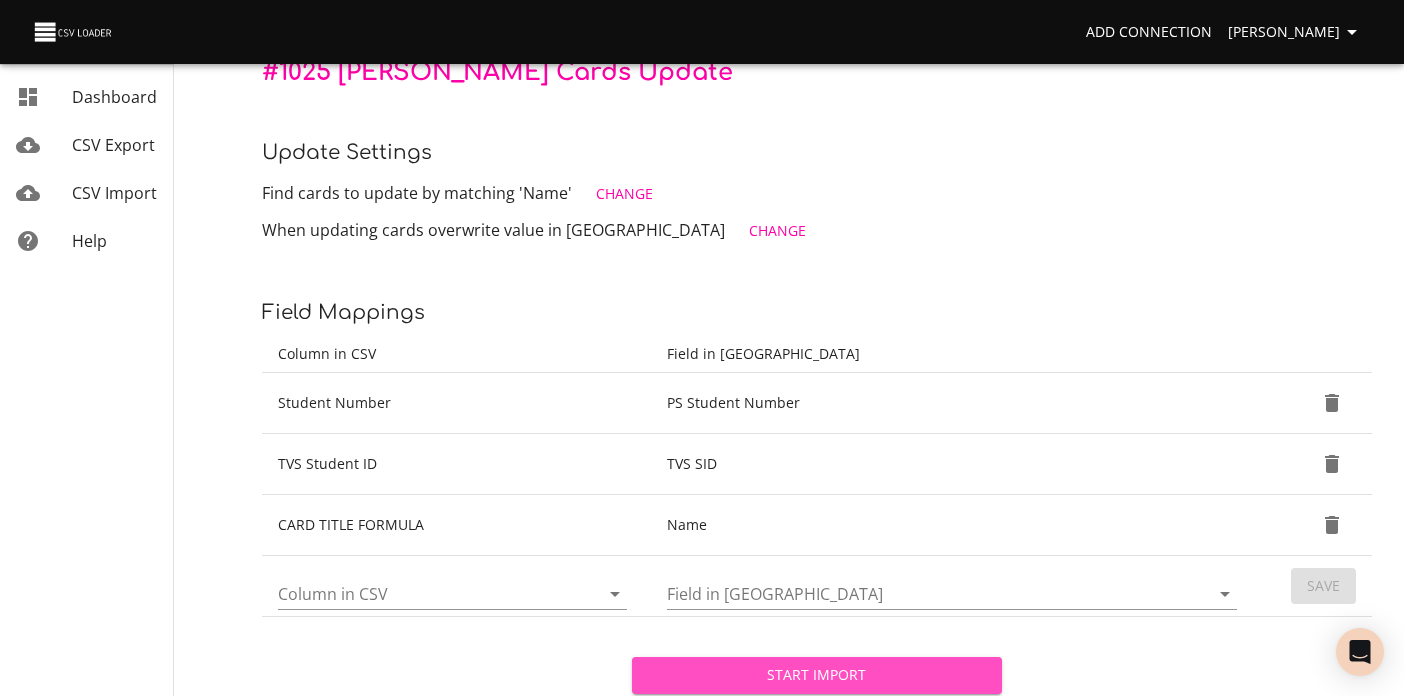 click on "Start Import" at bounding box center (817, 675) 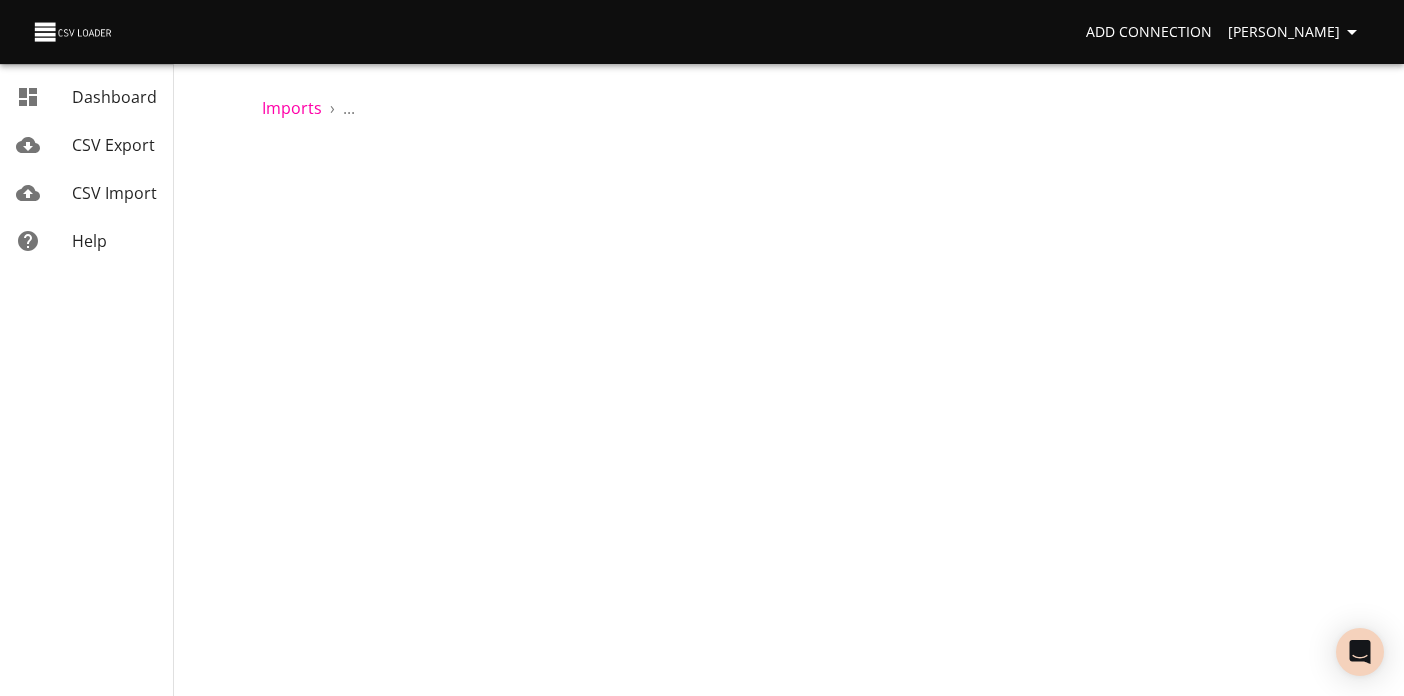 scroll, scrollTop: 0, scrollLeft: 0, axis: both 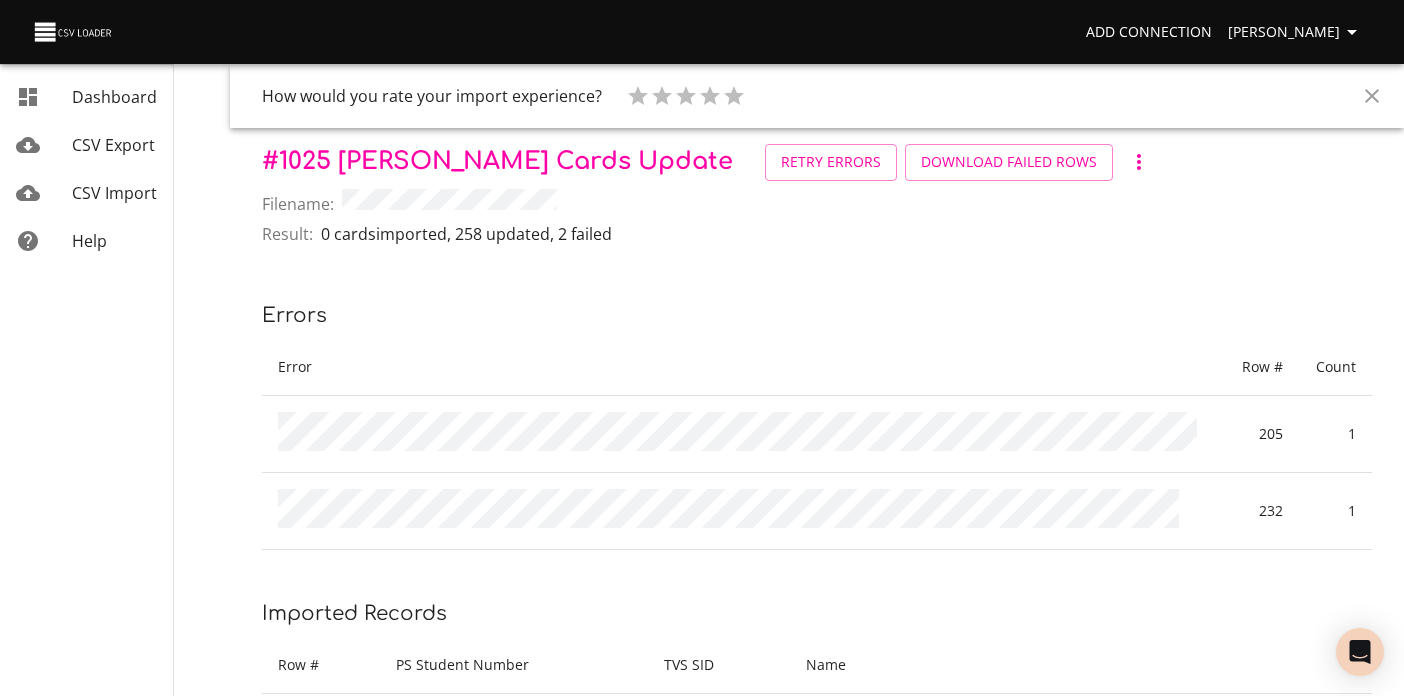 click on "CSV Import" at bounding box center (114, 193) 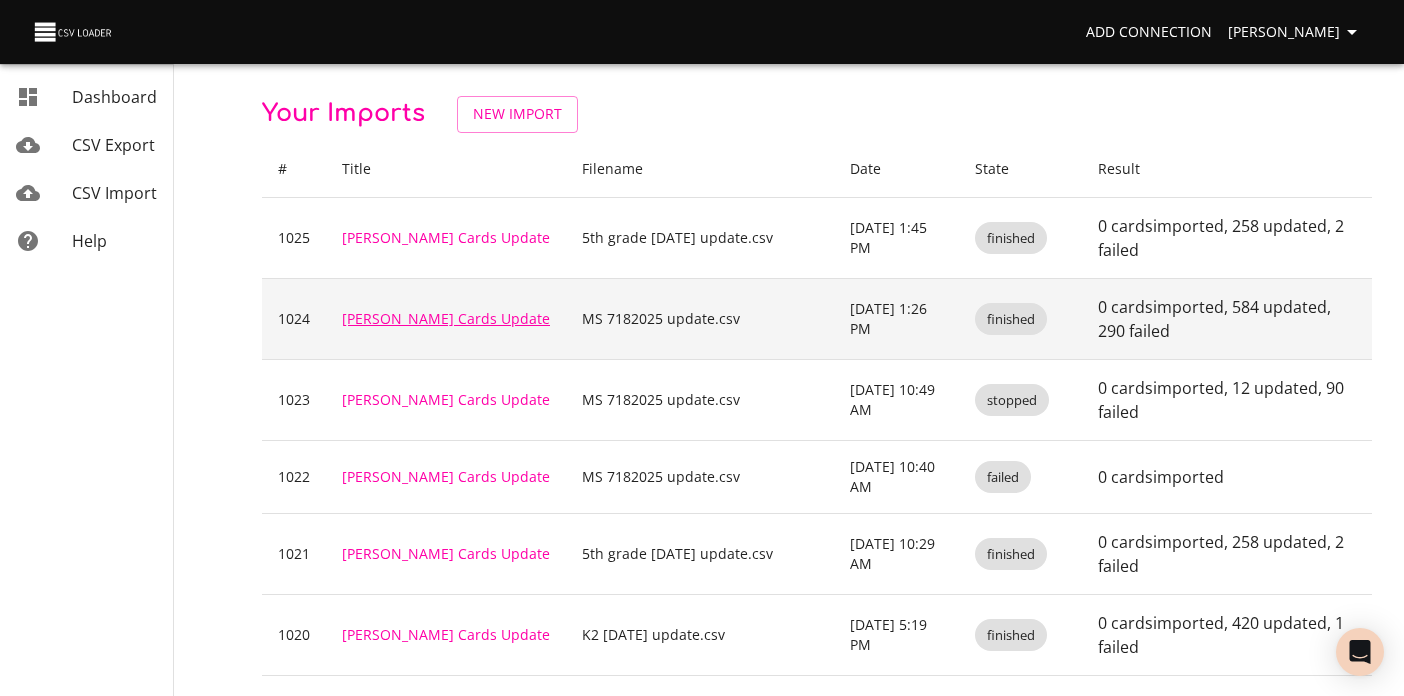 click on "[PERSON_NAME] Cards Update" at bounding box center (446, 318) 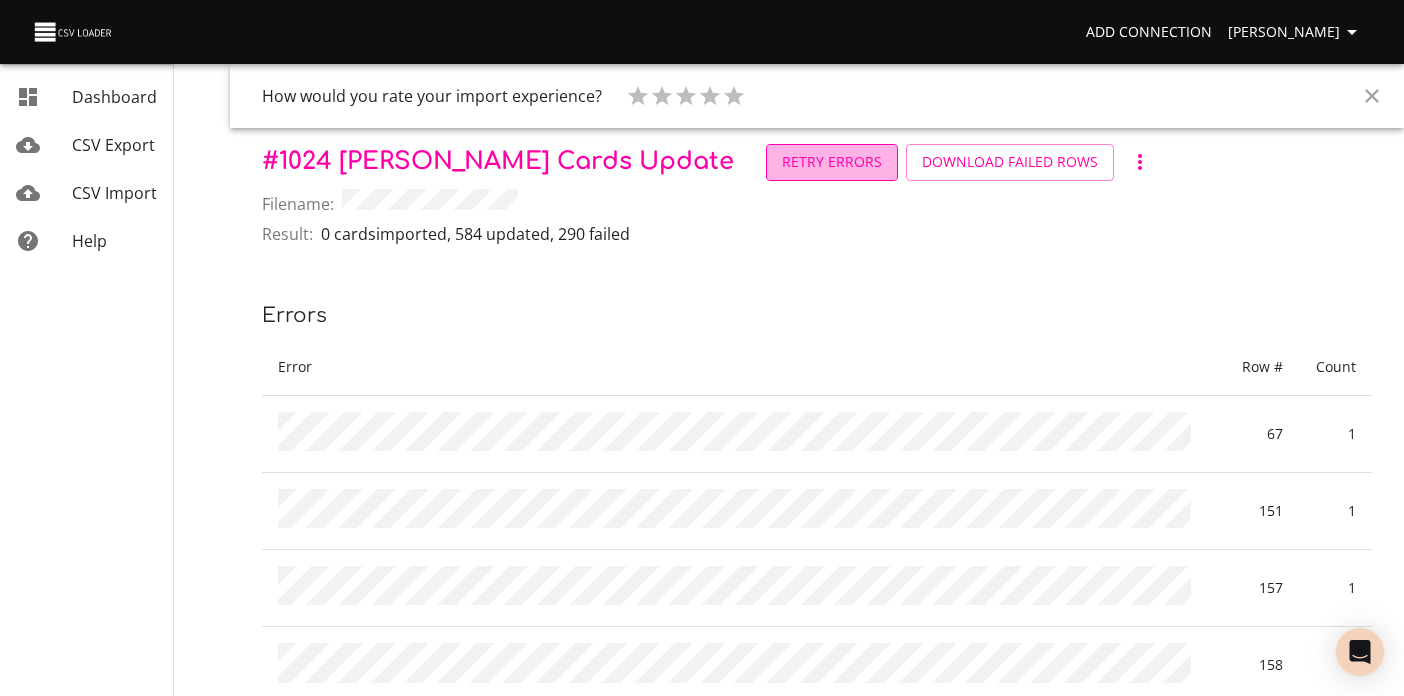 click on "Retry Errors" at bounding box center (832, 162) 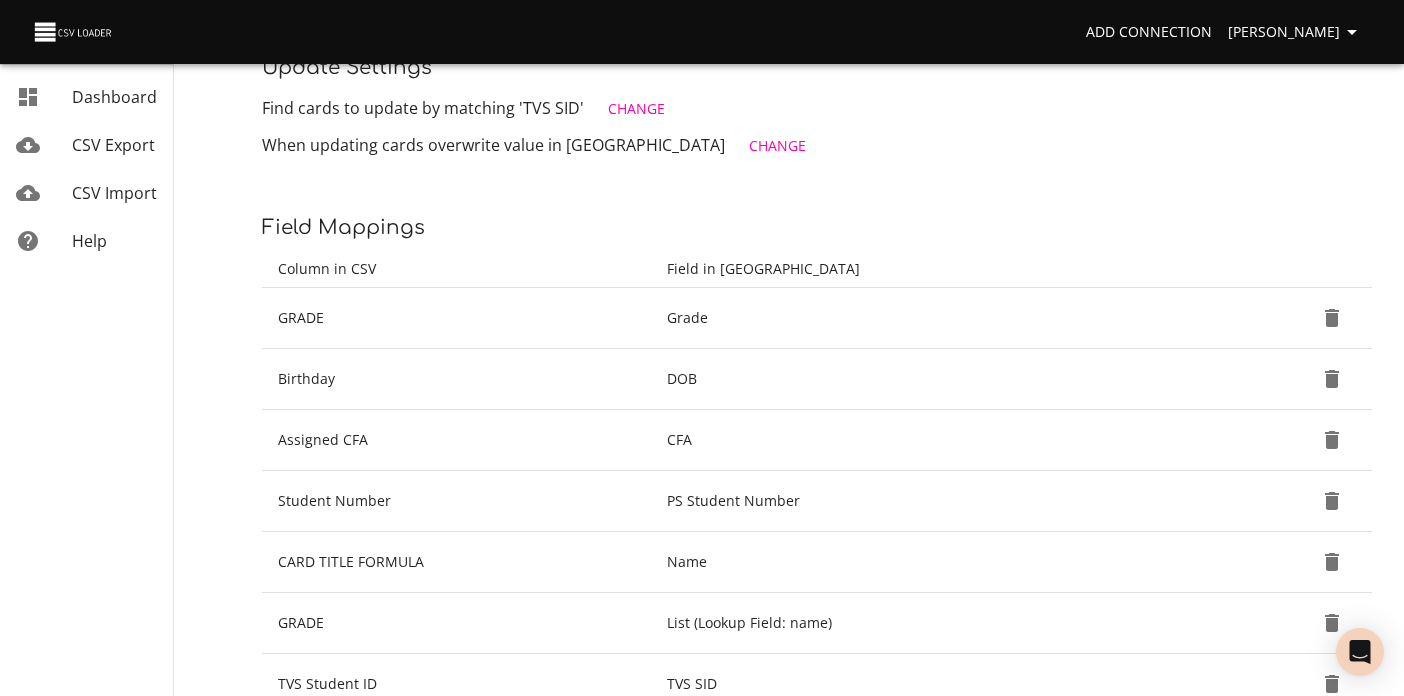 scroll, scrollTop: 458, scrollLeft: 0, axis: vertical 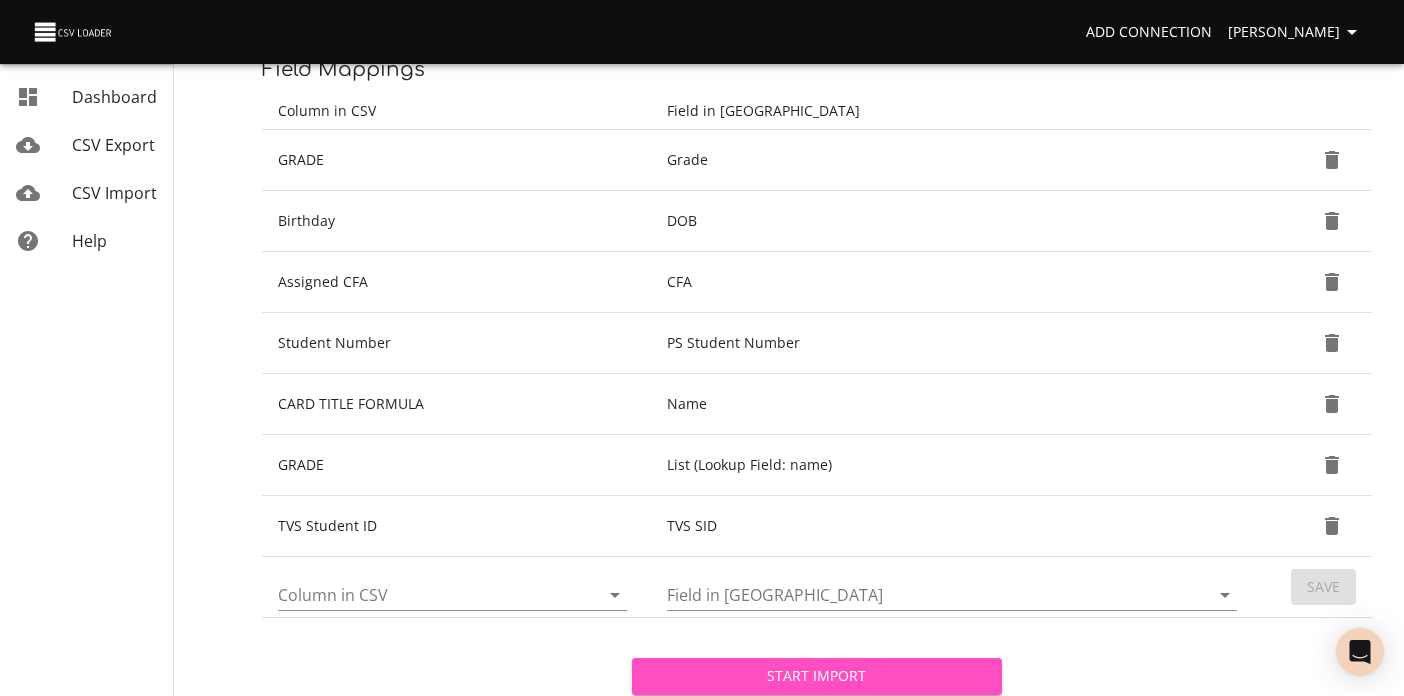 click on "Start Import" at bounding box center [817, 676] 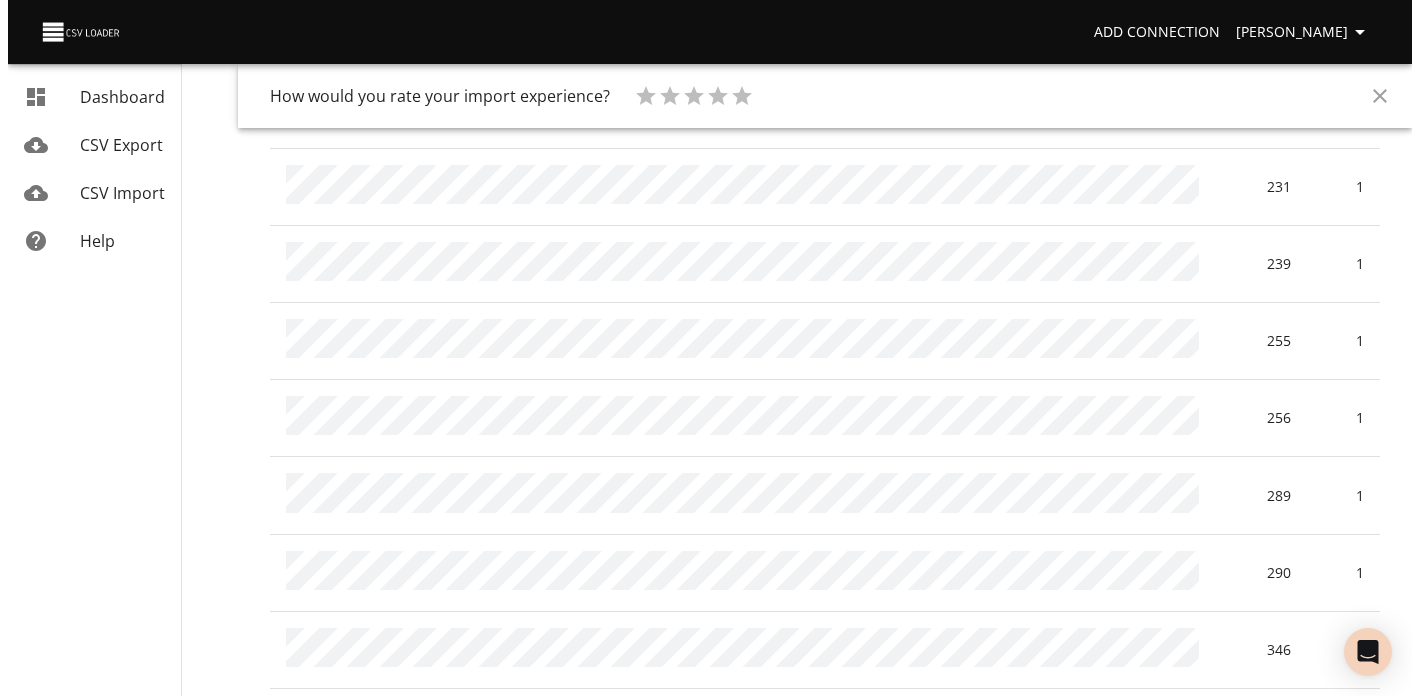 scroll, scrollTop: 0, scrollLeft: 0, axis: both 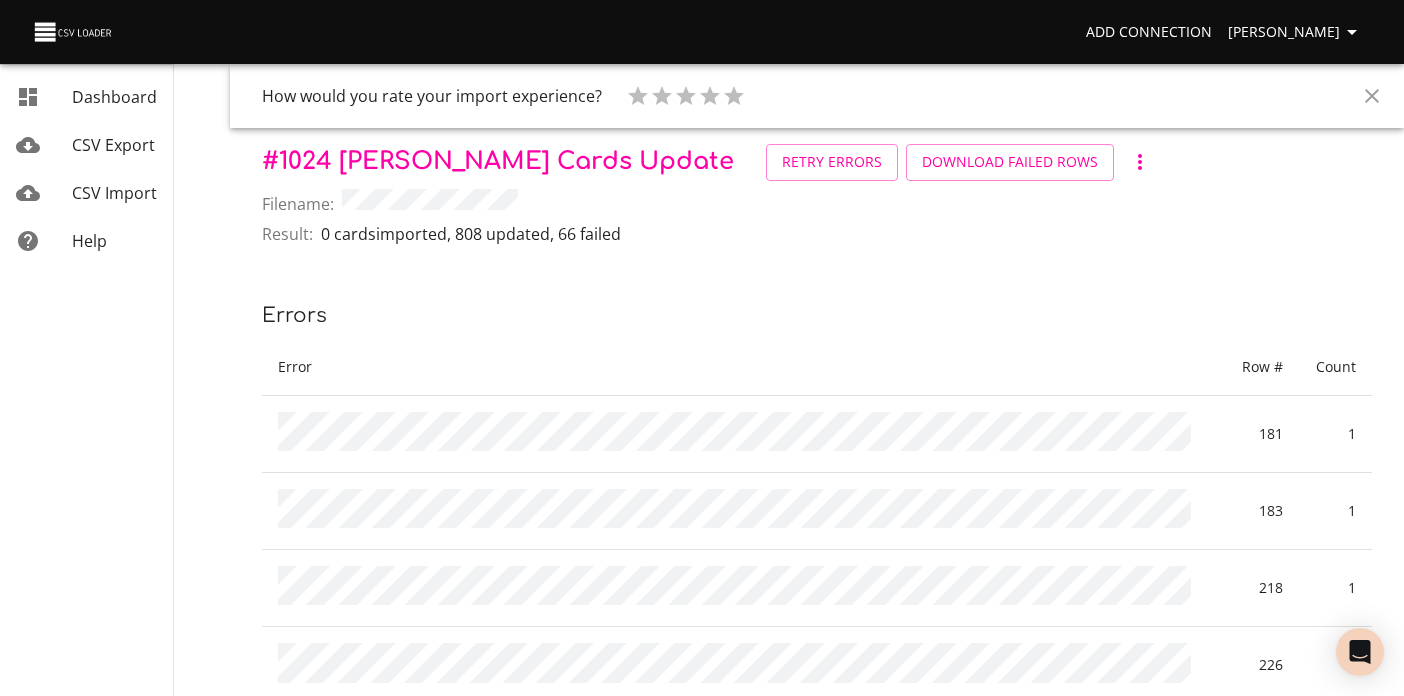 click on "CSV Import" at bounding box center [114, 193] 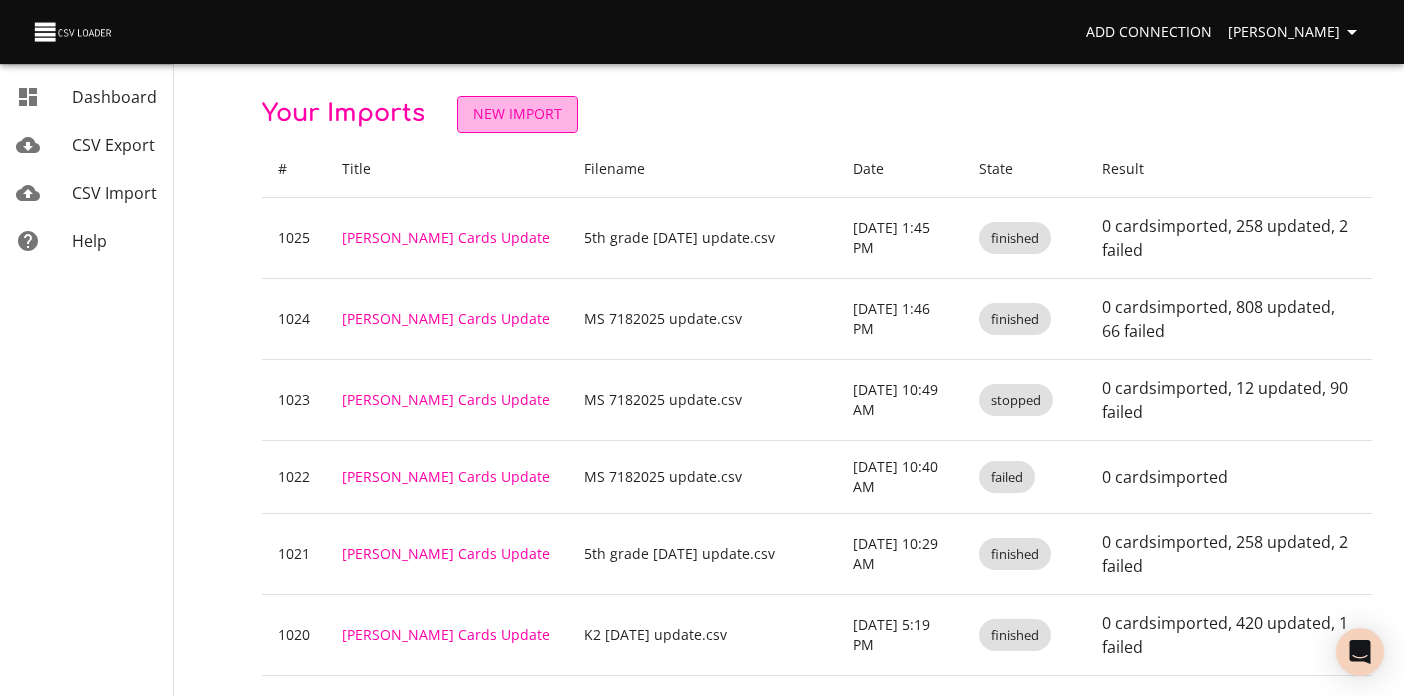click on "New Import" at bounding box center [517, 114] 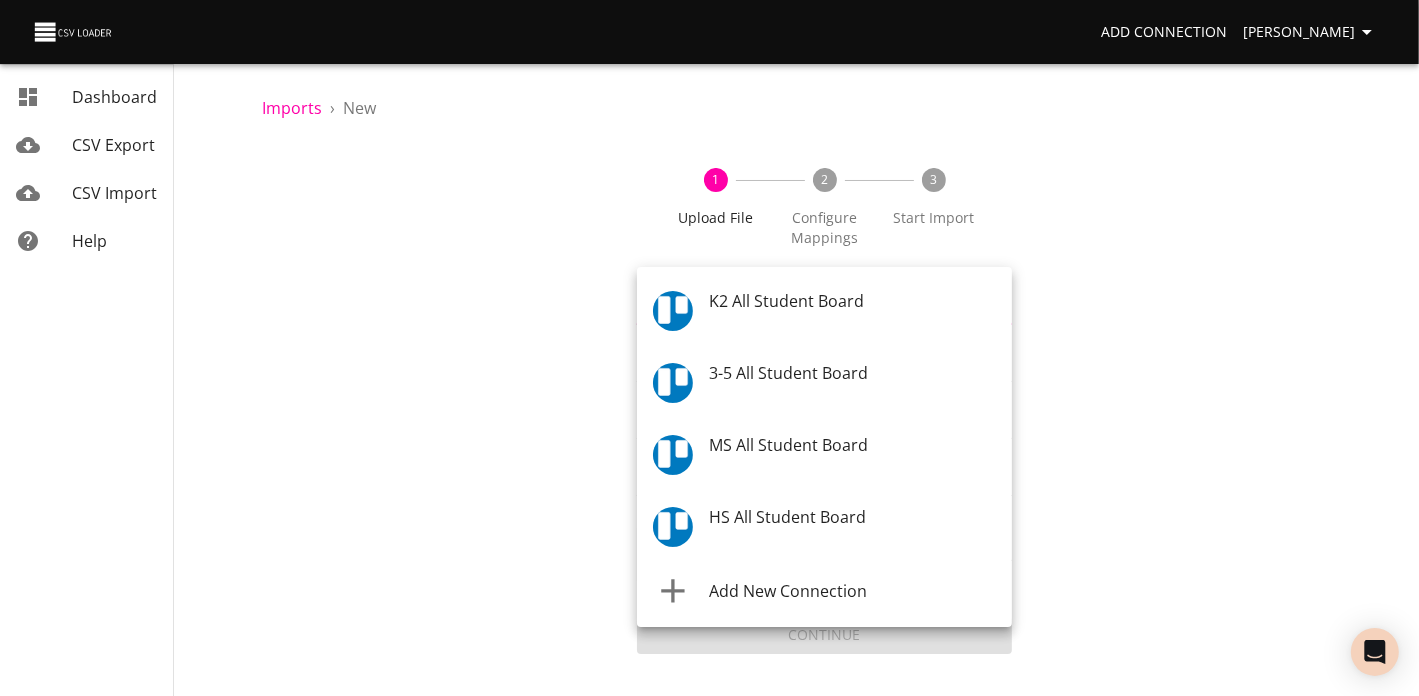click on "Add Connection [PERSON_NAME]   Dashboard CSV Export CSV Import Help Imports › New 1 Upload File 2 Configure Mappings 3 Start Import Where are you importing?   * ​ What are you importing?   * What do you want to do?   * Add new records (import) How often? One-time Auto import Choose File CSV File   * Continue
Dashboard CSV Export CSV Import Help K2 All Student Board 3-5 All Student Board MS All Student Board HS All Student Board Add New Connection" at bounding box center (709, 348) 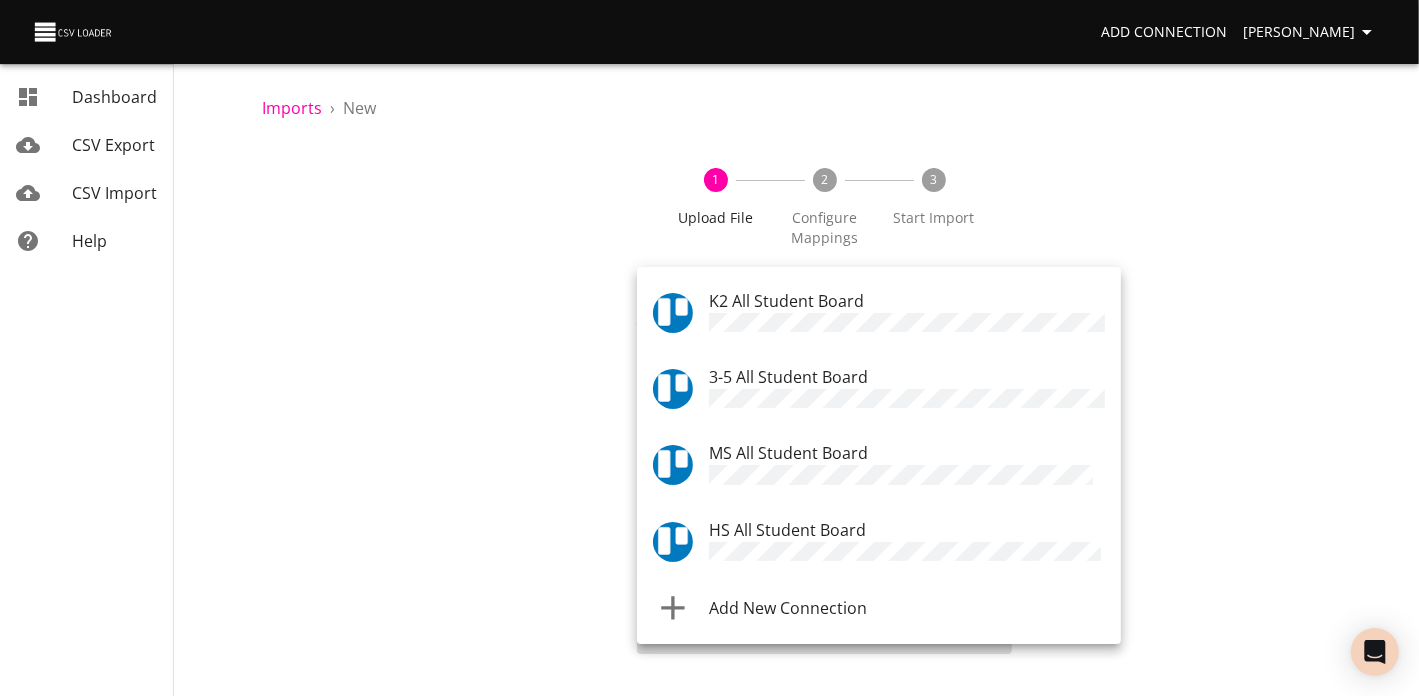 click on "HS All Student Board" at bounding box center [787, 530] 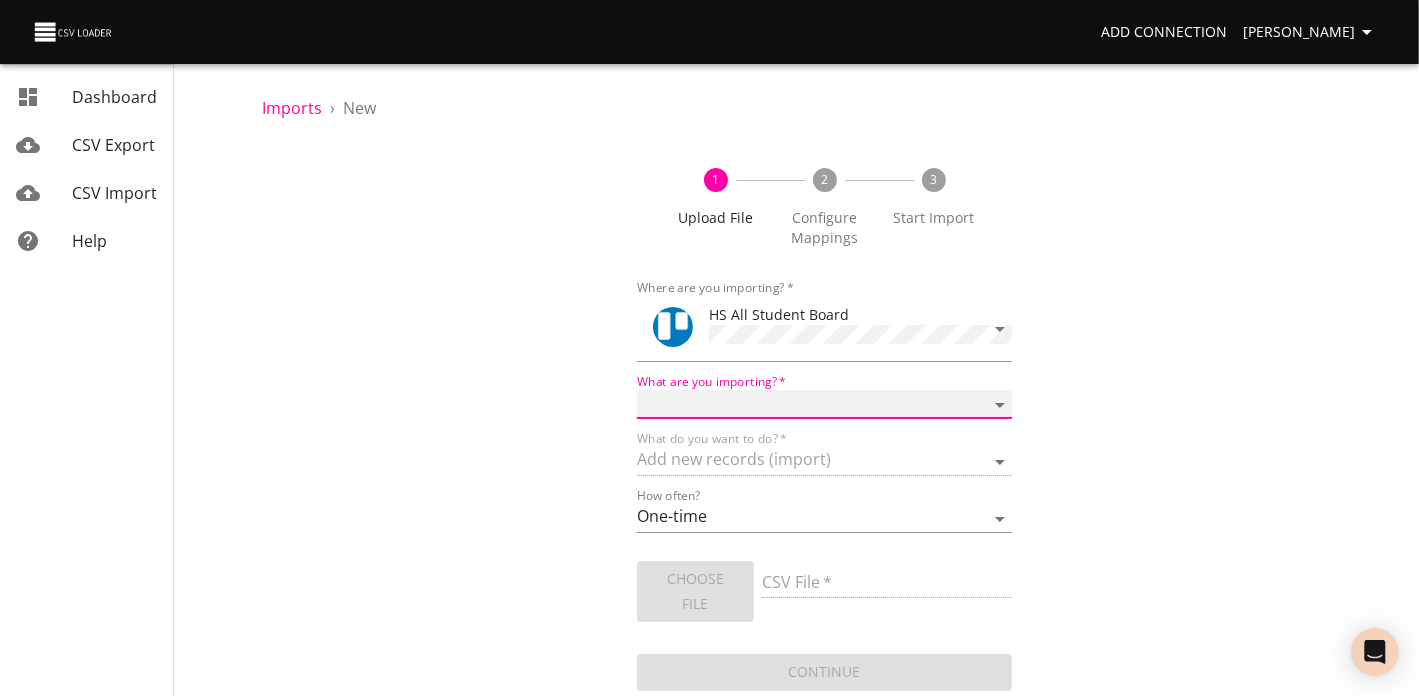 click on "Boards Cards Checkitems Checklists" at bounding box center (824, 404) 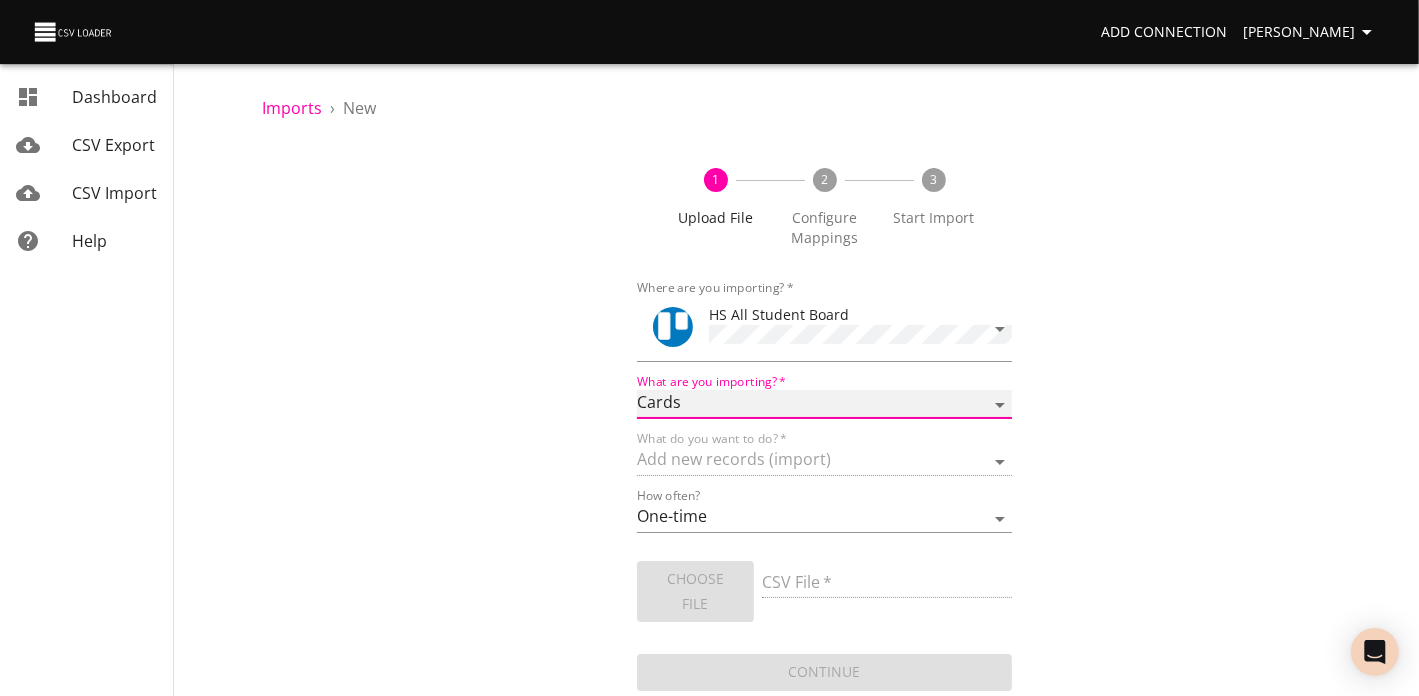 click on "Boards Cards Checkitems Checklists" at bounding box center [824, 404] 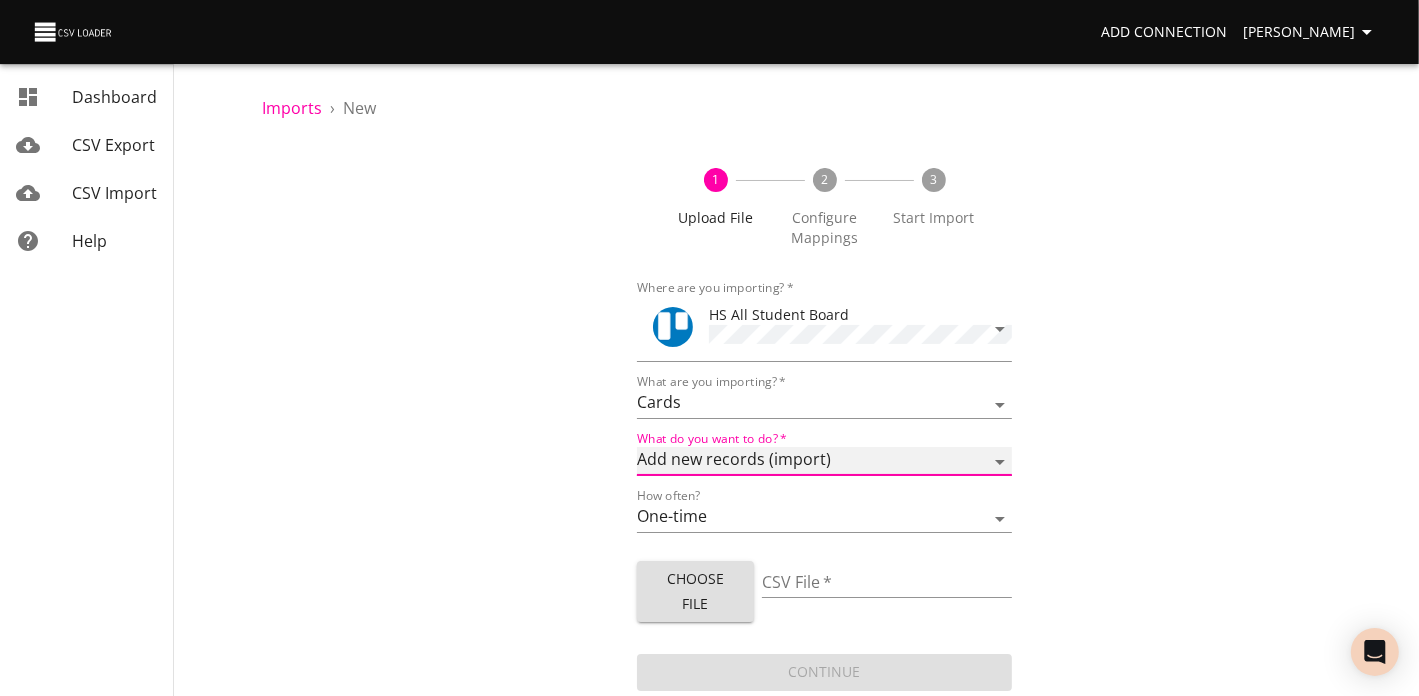 click on "Add new records (import) Update existing records (update) Add new and update existing records (upsert)" at bounding box center (824, 461) 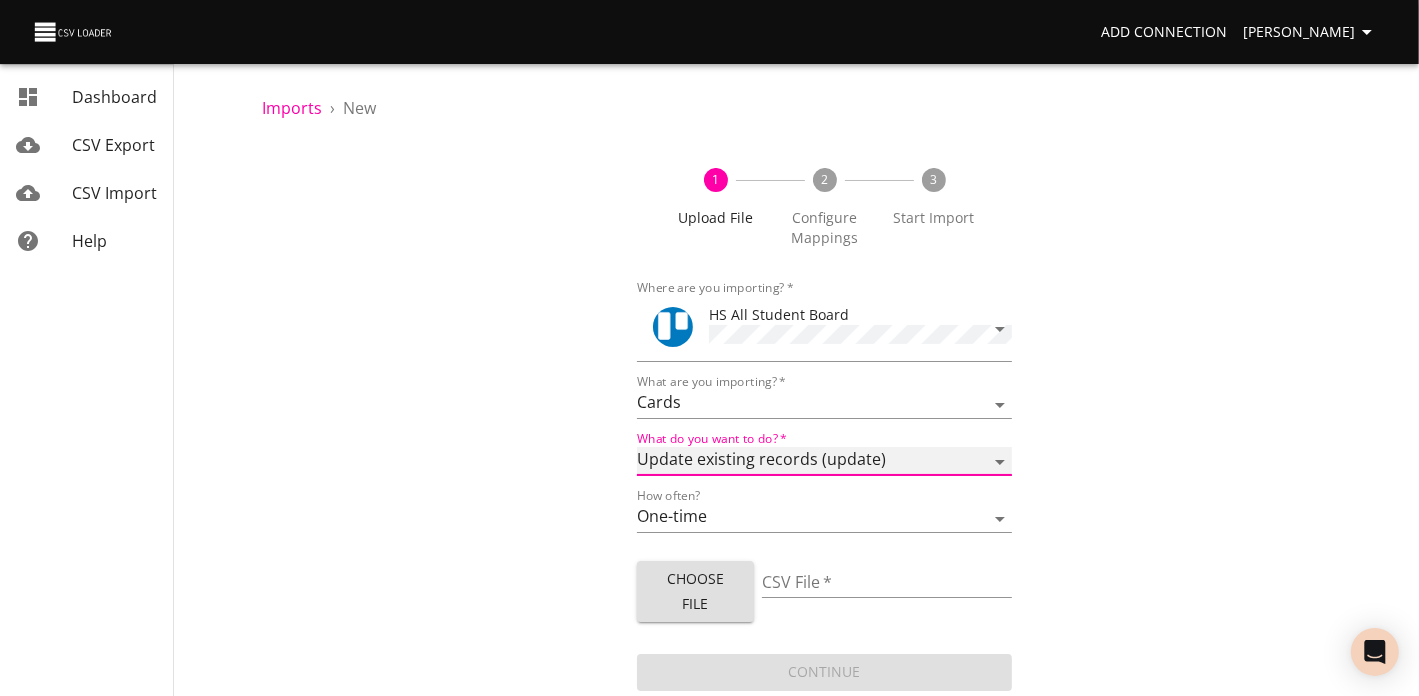 click on "Add new records (import) Update existing records (update) Add new and update existing records (upsert)" at bounding box center [824, 461] 